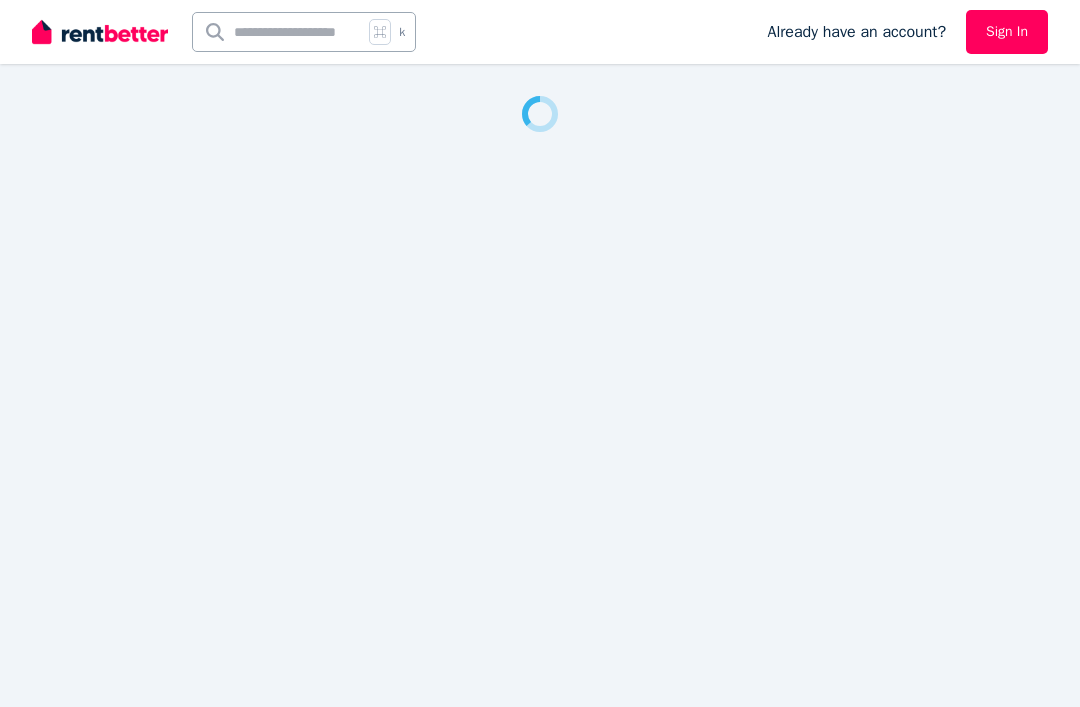 scroll, scrollTop: 0, scrollLeft: 0, axis: both 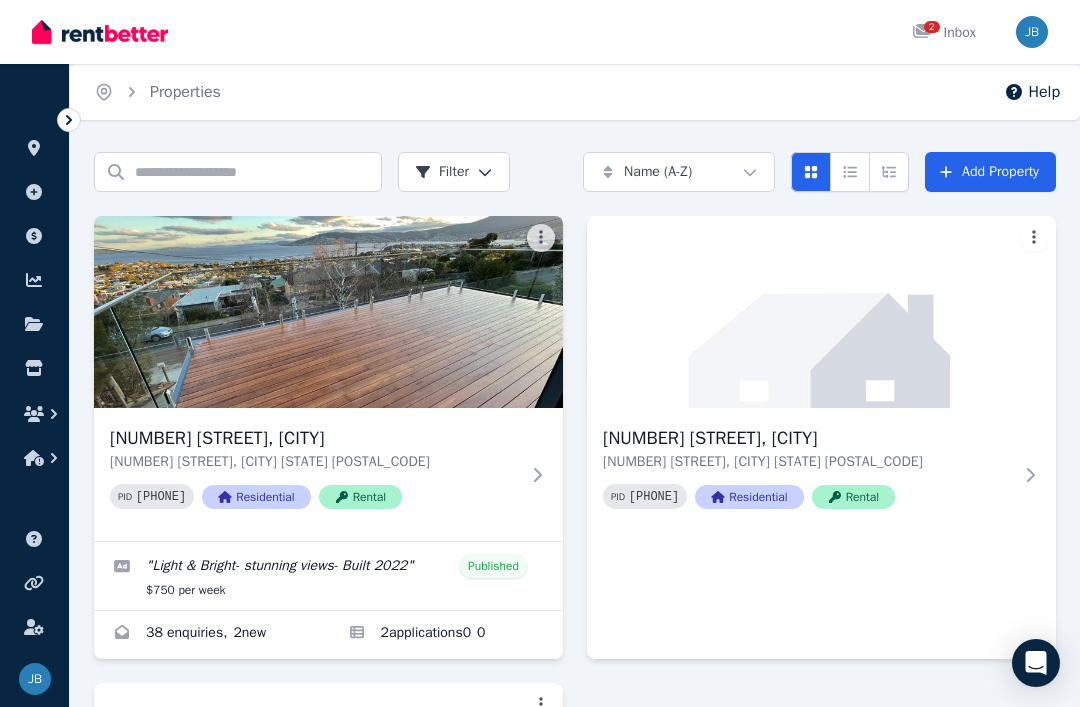click at bounding box center (211, 635) 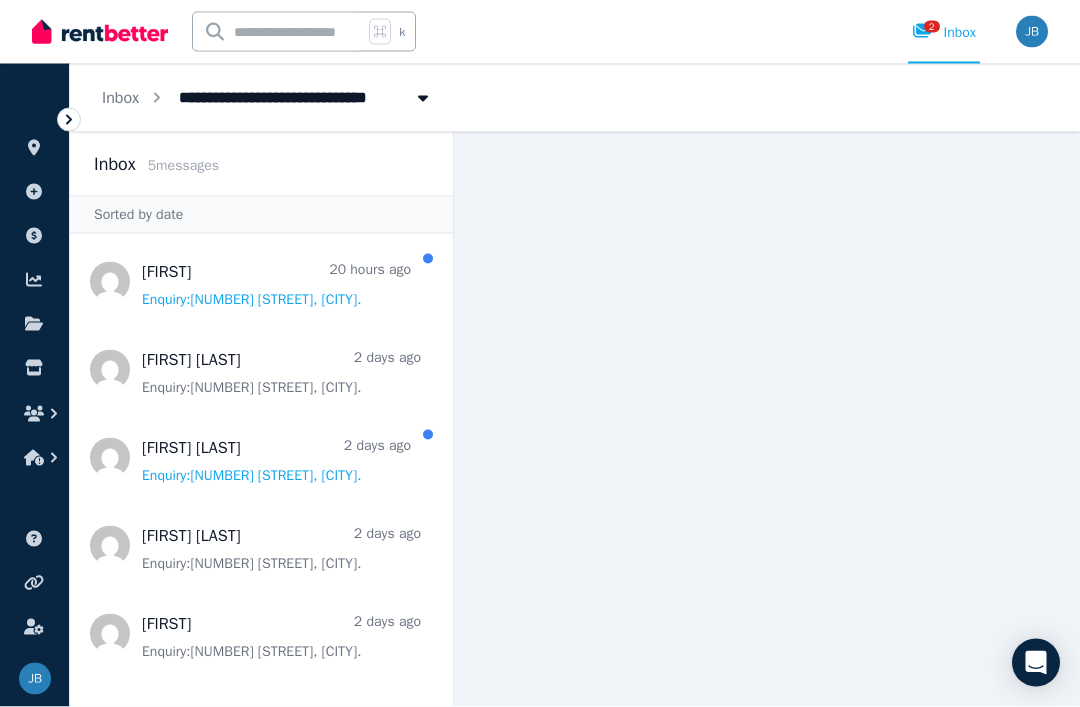 scroll, scrollTop: 64, scrollLeft: 0, axis: vertical 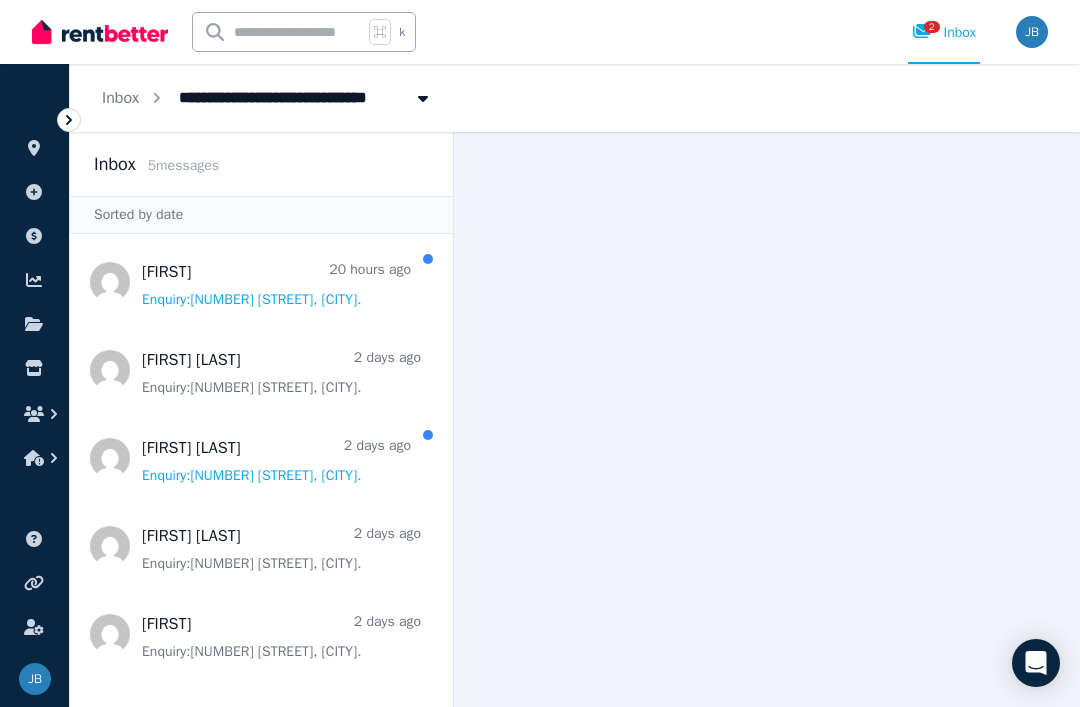click at bounding box center (261, 458) 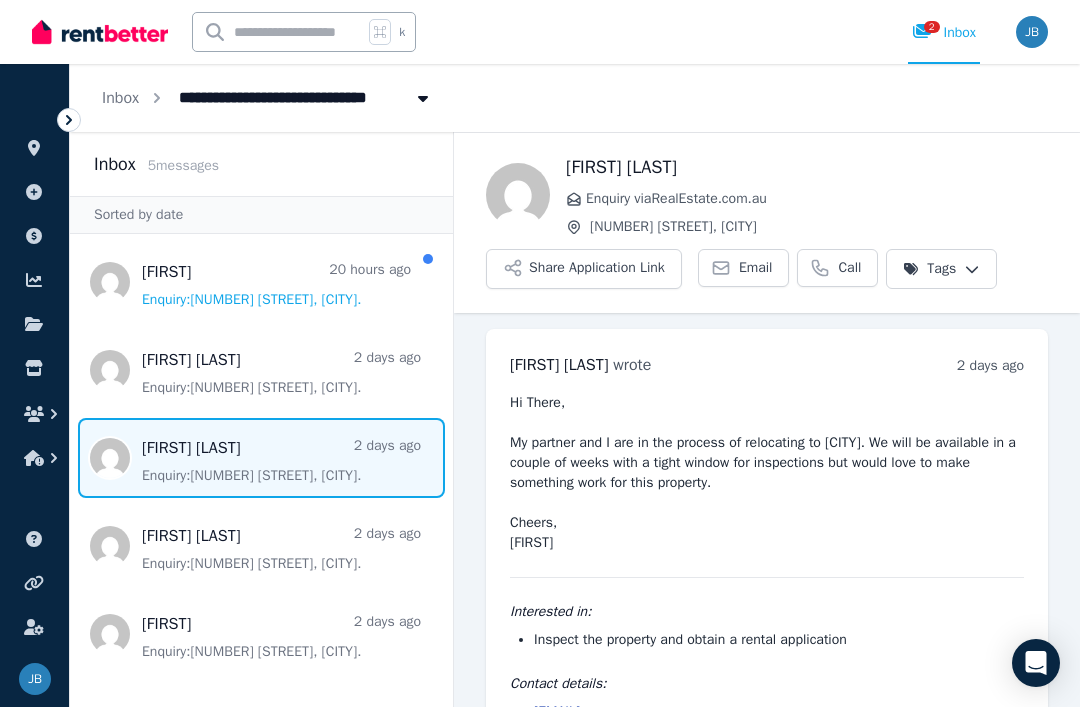 scroll, scrollTop: 64, scrollLeft: 0, axis: vertical 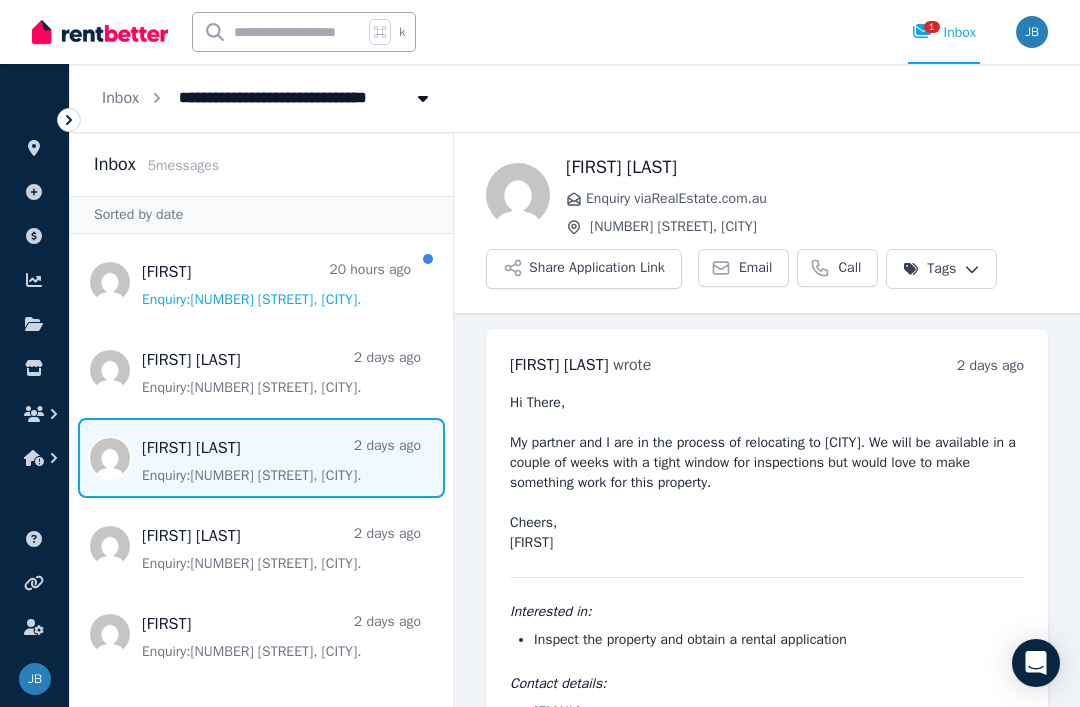 click at bounding box center [261, 546] 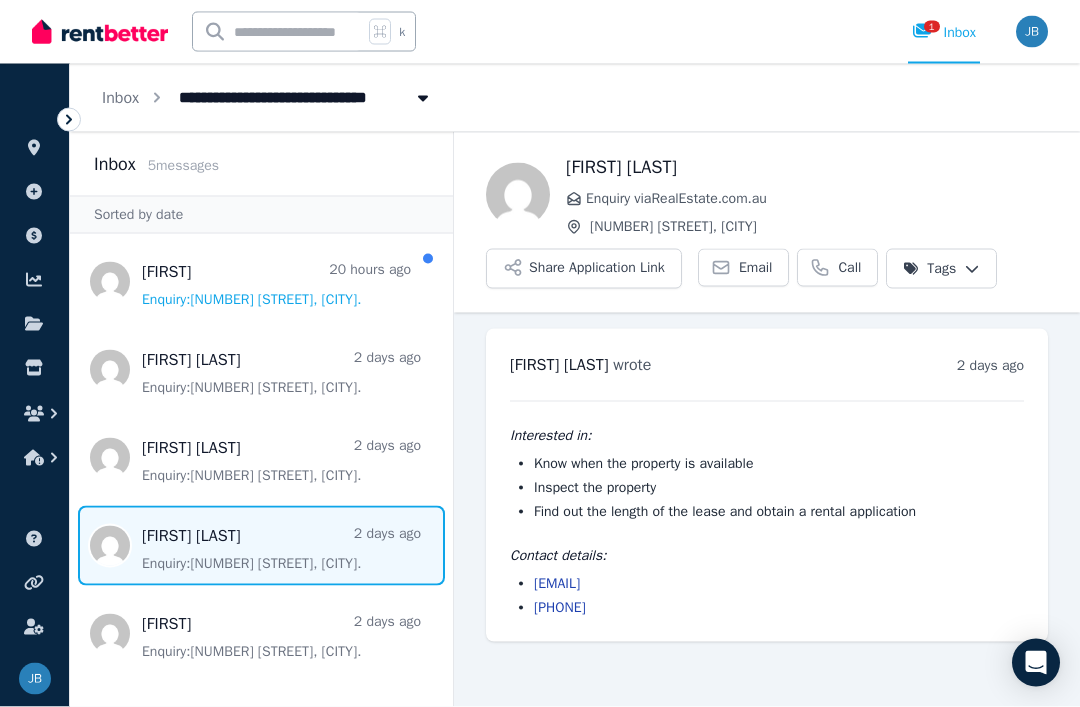 scroll, scrollTop: 0, scrollLeft: 0, axis: both 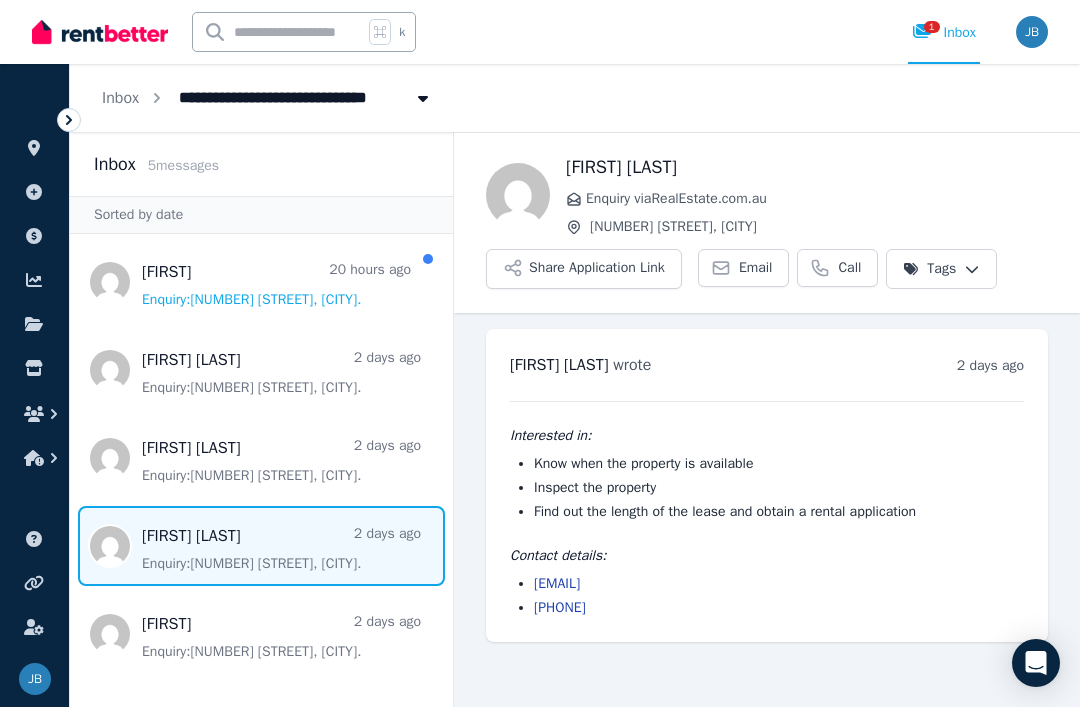 click at bounding box center (261, 282) 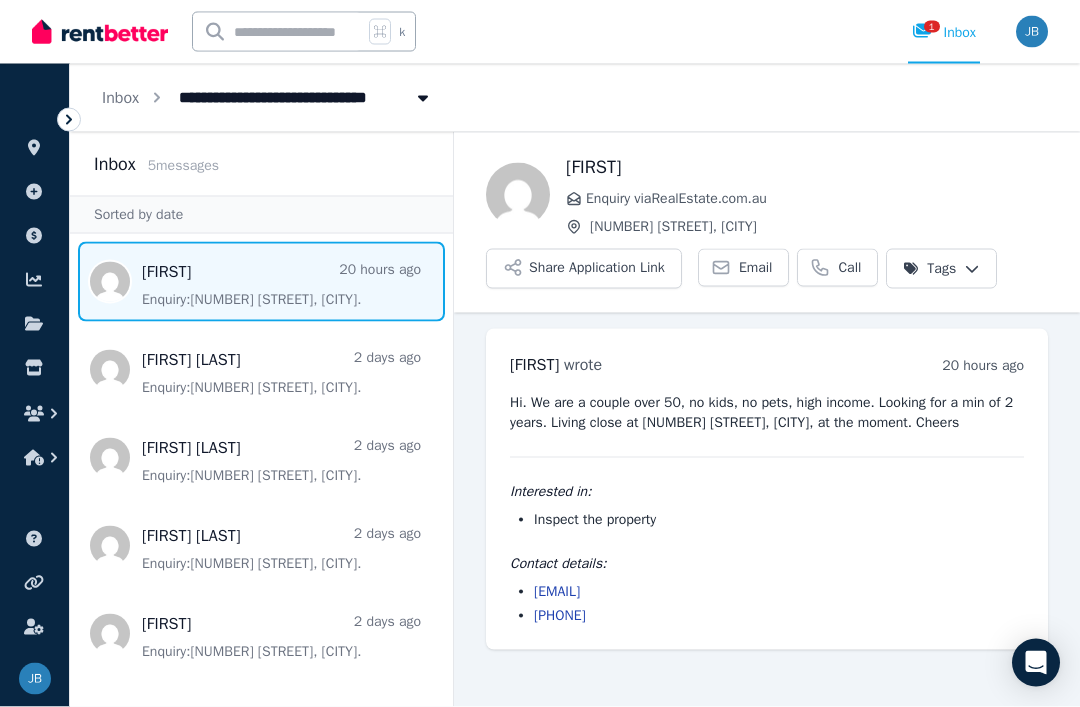 scroll, scrollTop: 64, scrollLeft: 0, axis: vertical 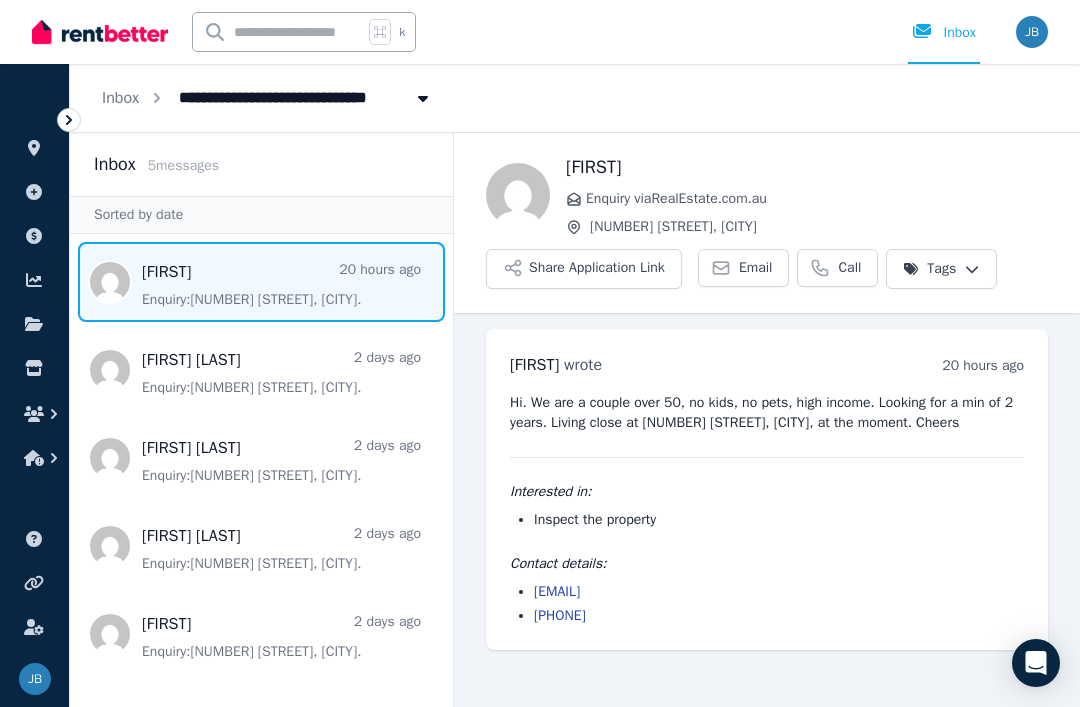 click on "wolfgang.klaer@outlook.com" at bounding box center [557, 591] 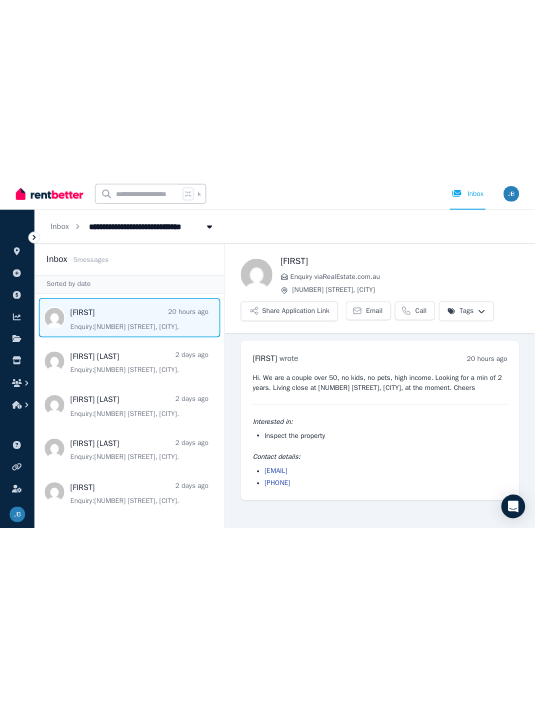 scroll, scrollTop: 0, scrollLeft: 0, axis: both 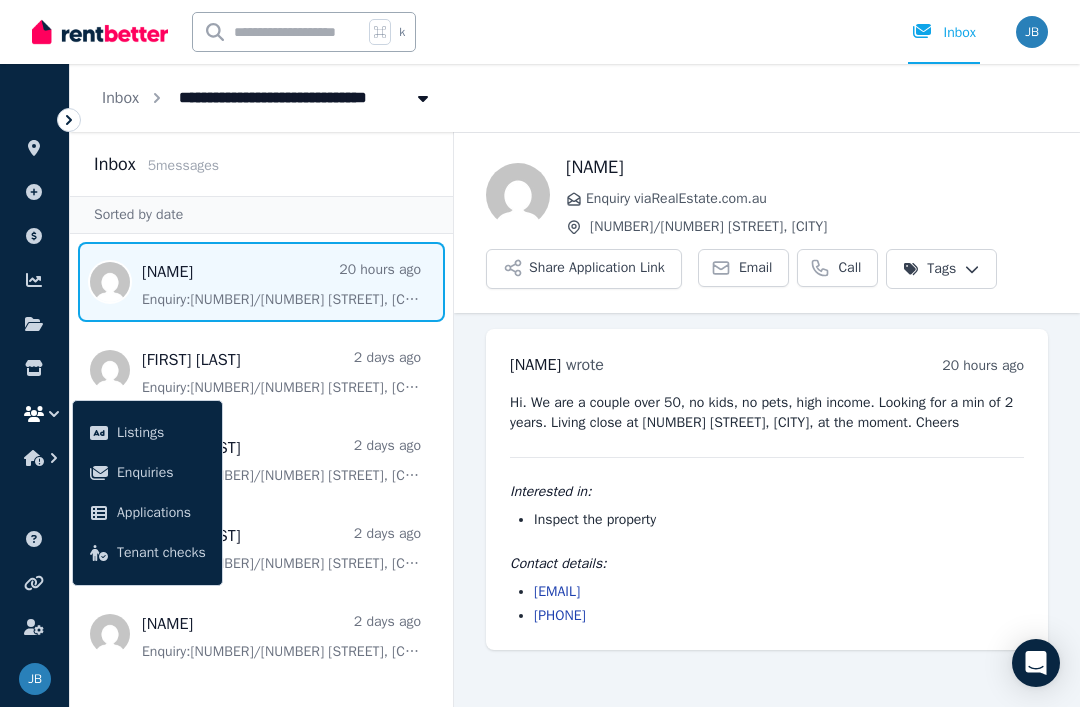 click at bounding box center (261, 370) 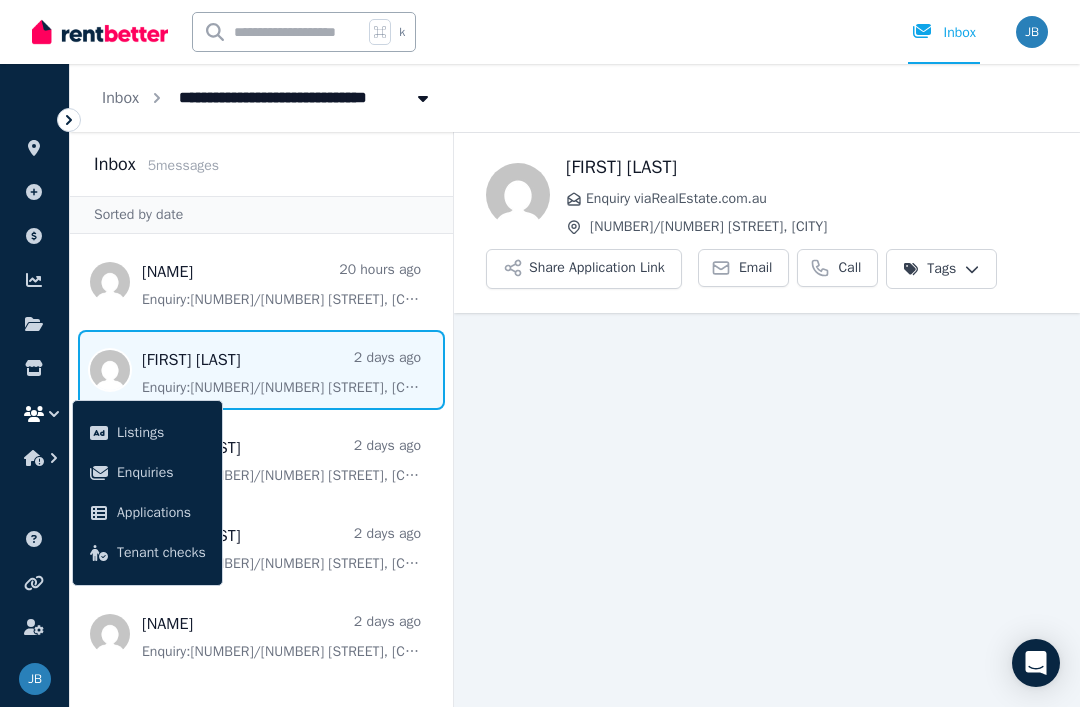 scroll, scrollTop: 64, scrollLeft: 0, axis: vertical 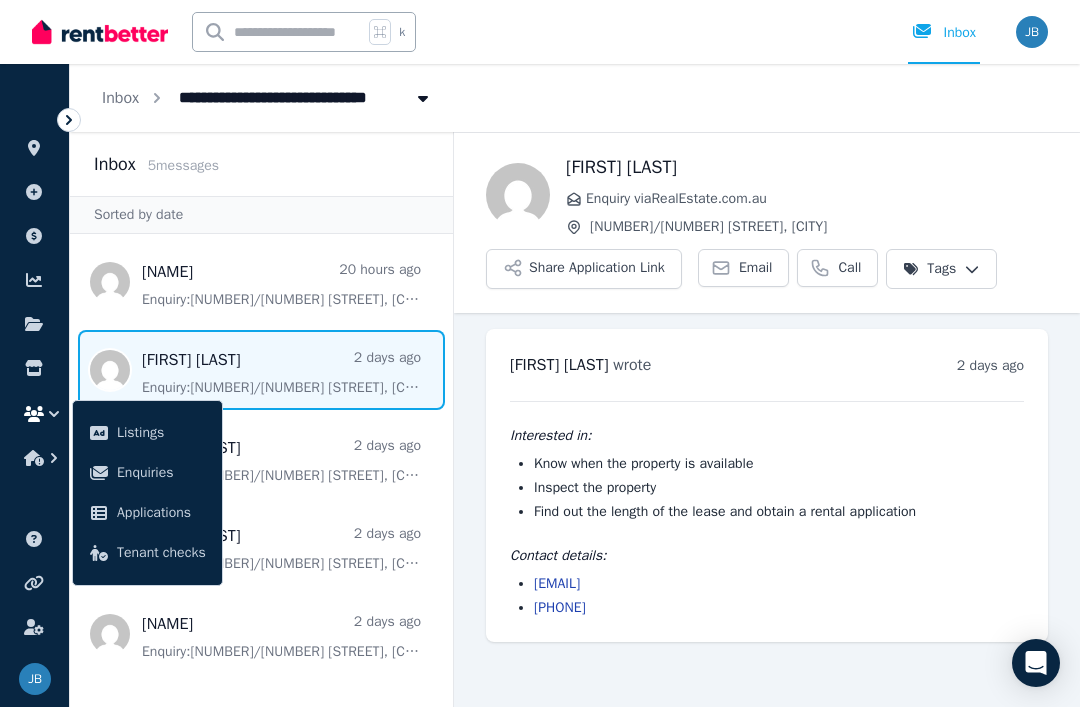 click at bounding box center [261, 546] 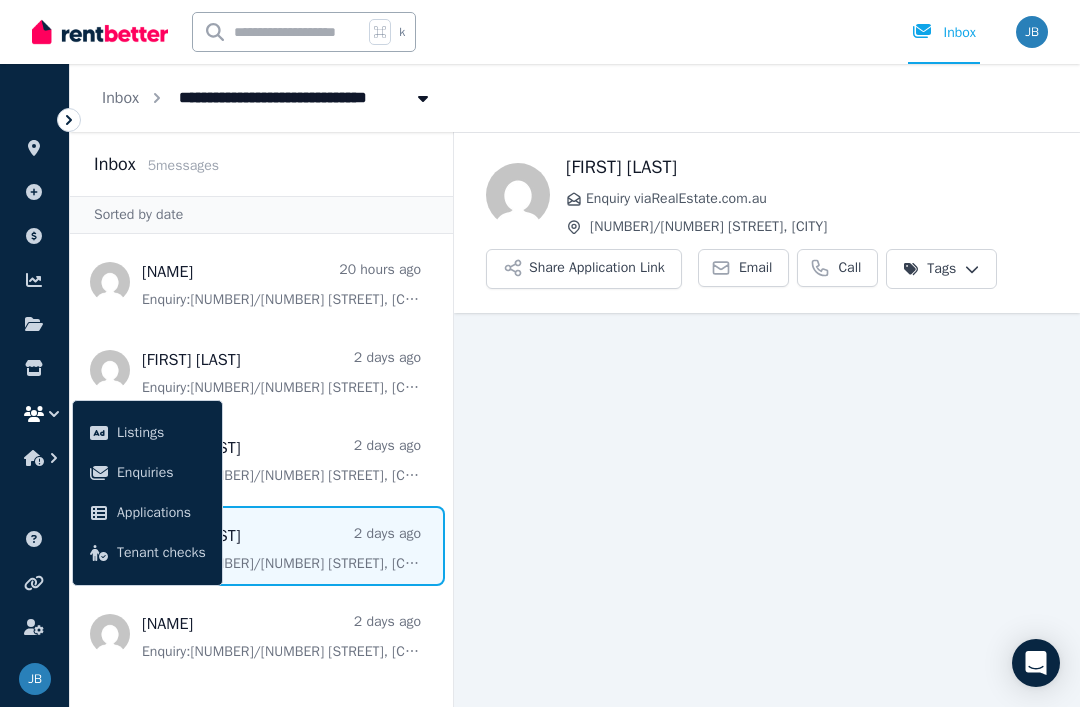 click at bounding box center (261, 370) 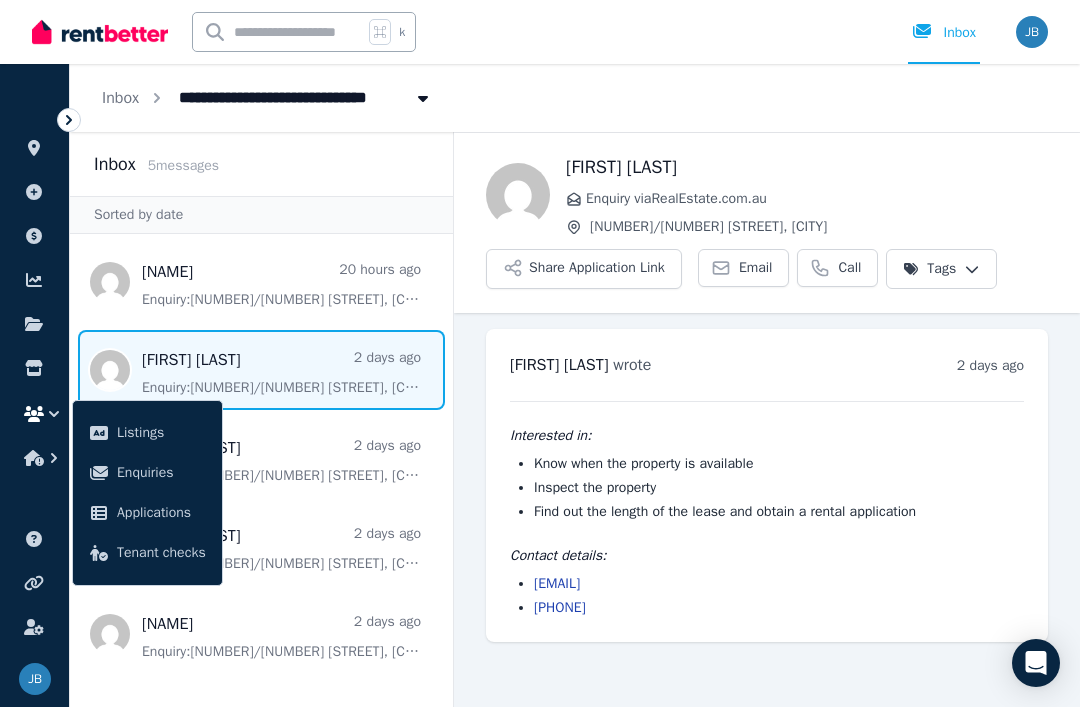 scroll, scrollTop: 64, scrollLeft: 0, axis: vertical 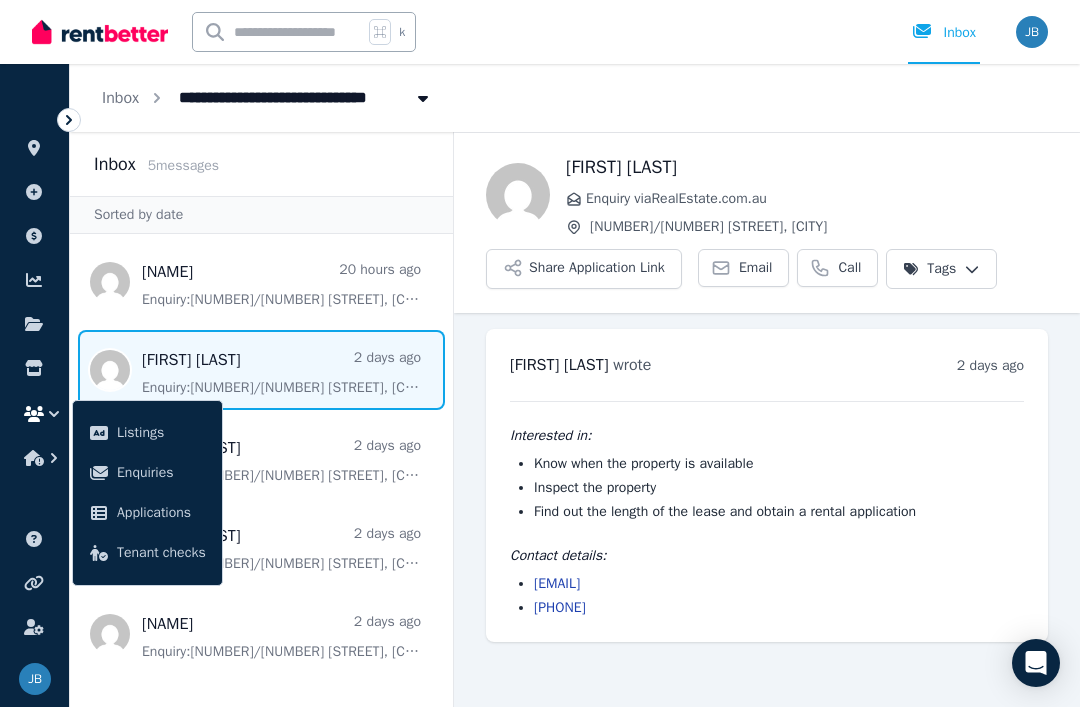 click on "Email" at bounding box center (756, 268) 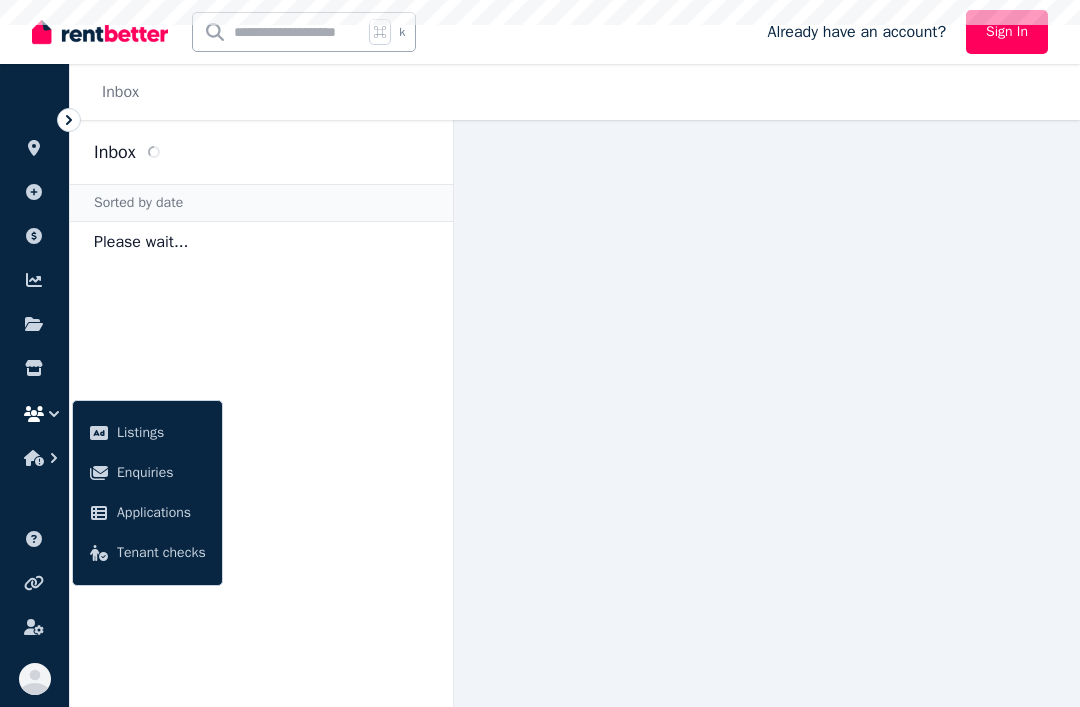 scroll, scrollTop: 0, scrollLeft: 0, axis: both 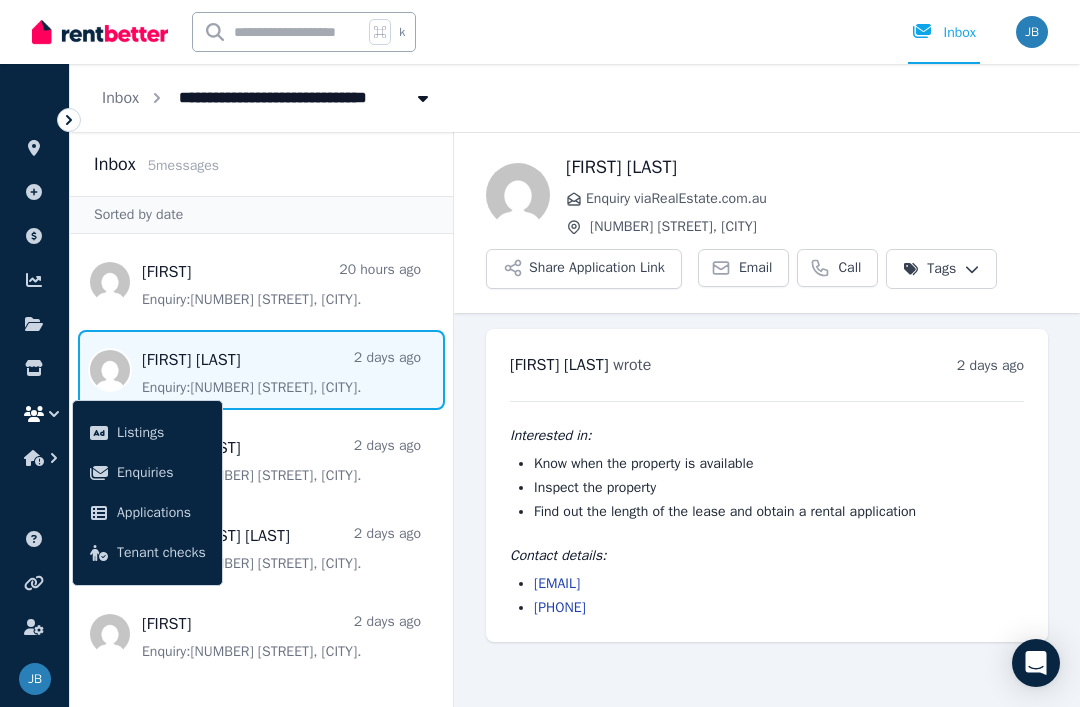 click on "Enquiries" at bounding box center [161, 473] 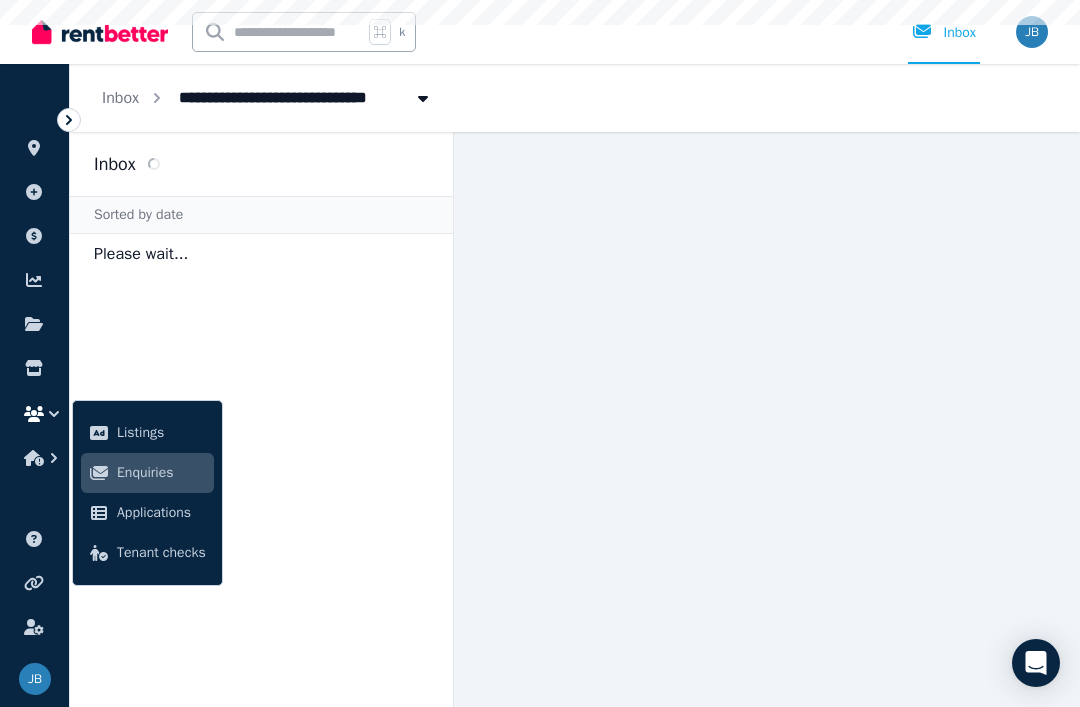 scroll, scrollTop: 0, scrollLeft: 0, axis: both 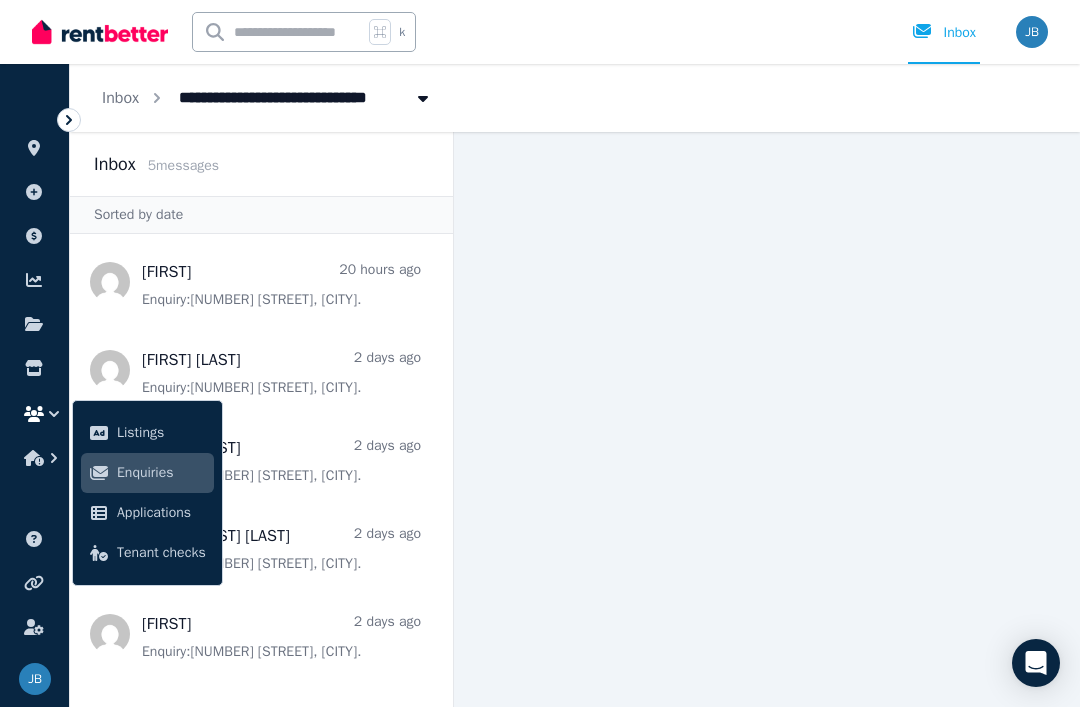 click on "Tenant checks" at bounding box center [147, 553] 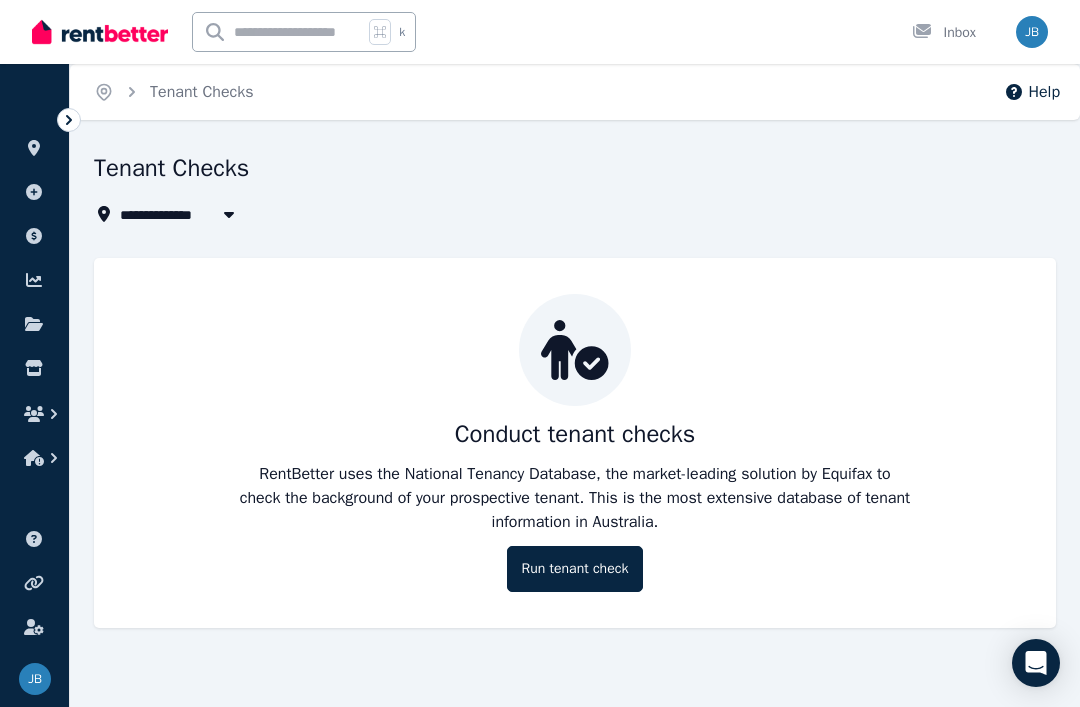 click on "Tenant Checks" at bounding box center [202, 92] 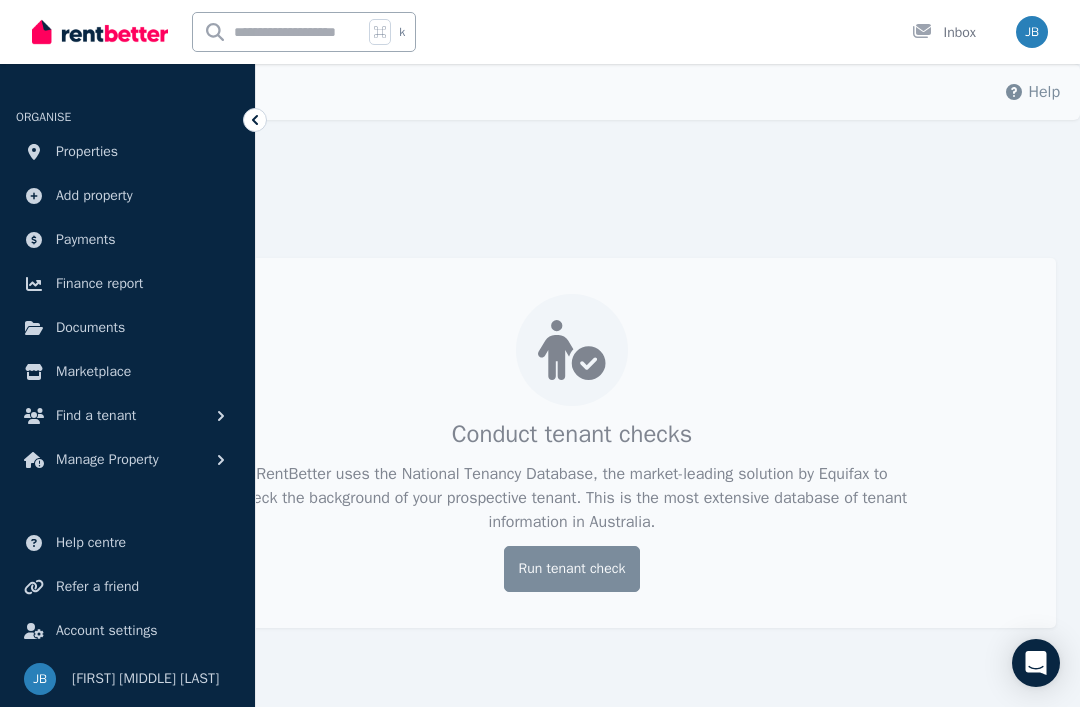 click on "Conduct tenant checks RentBetter uses the National Tenancy Database, the market-leading solution by Equifax to check the background of your prospective tenant. This is the most extensive database of tenant information in Australia. Run tenant check" at bounding box center (572, 443) 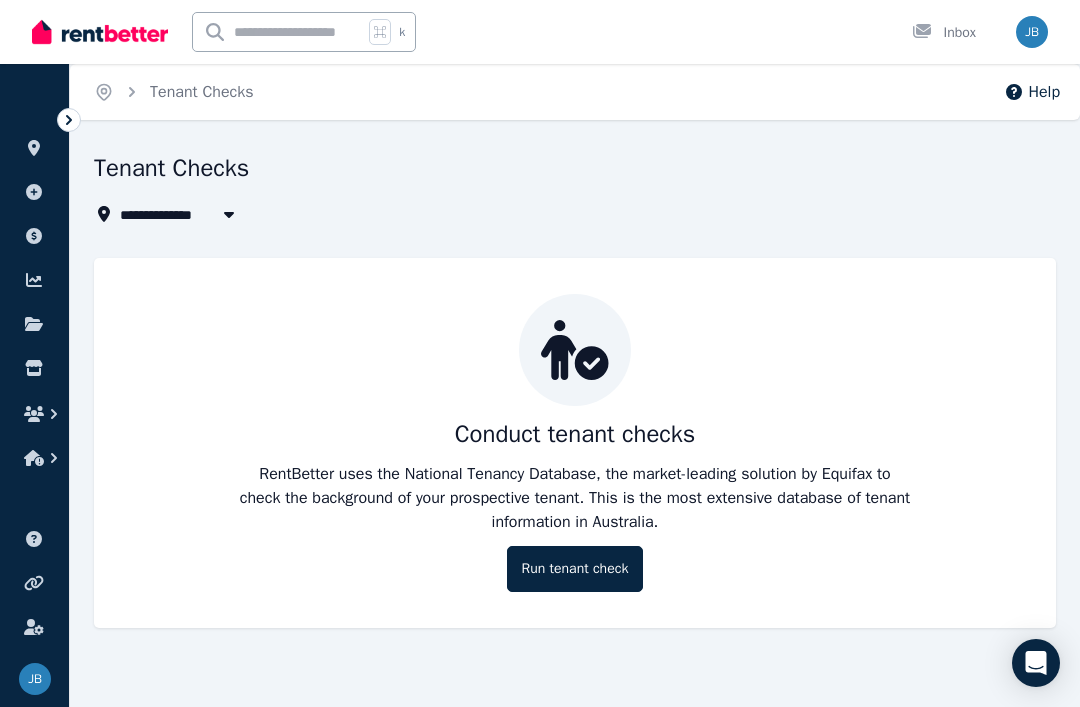 click 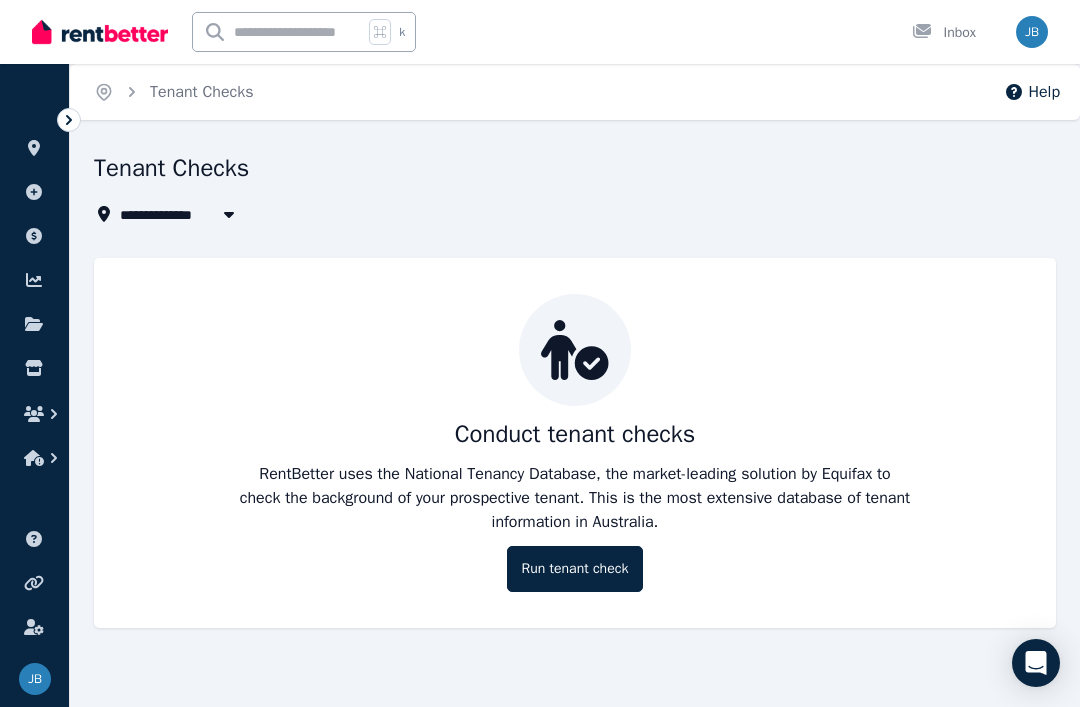 click 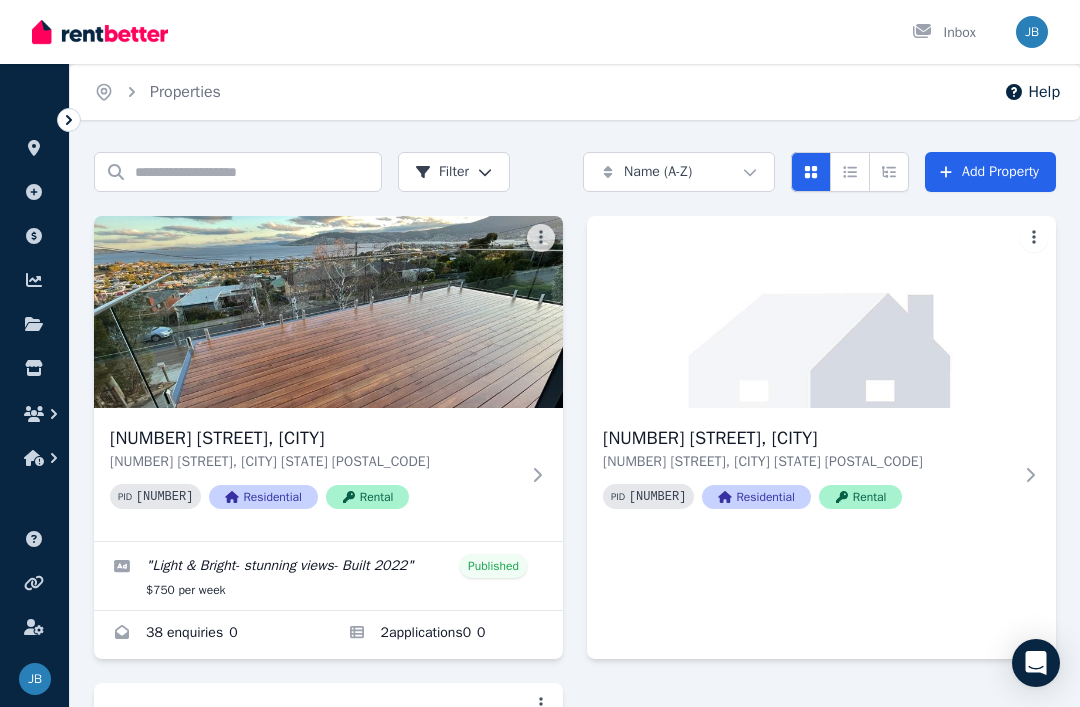 click at bounding box center (34, 368) 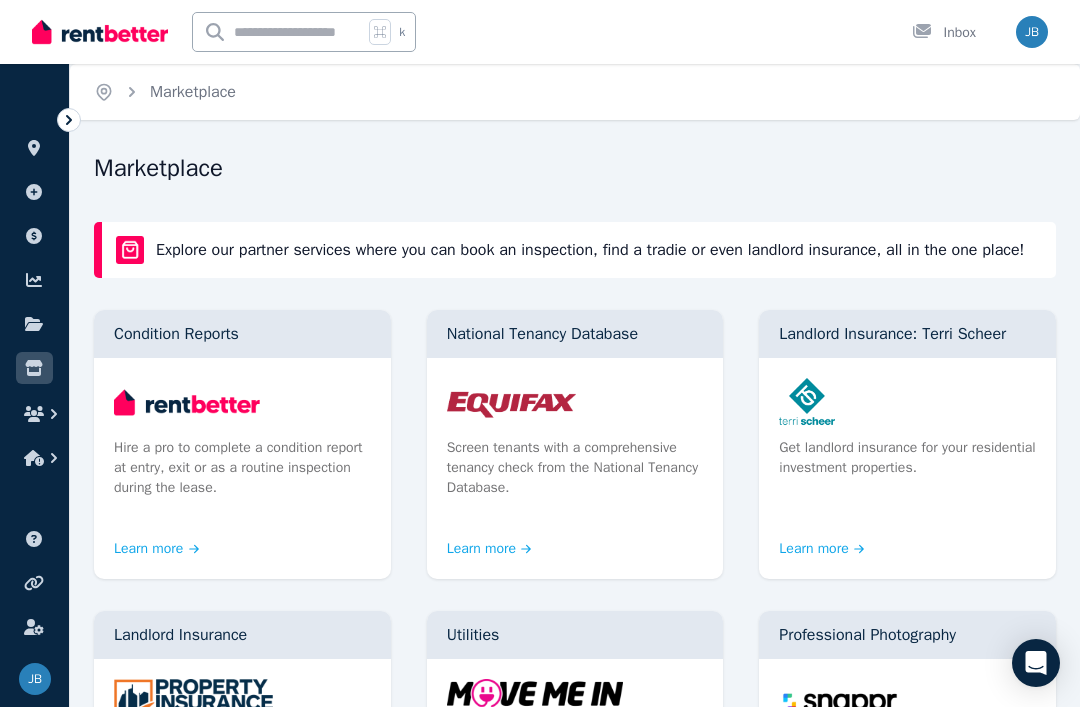 click 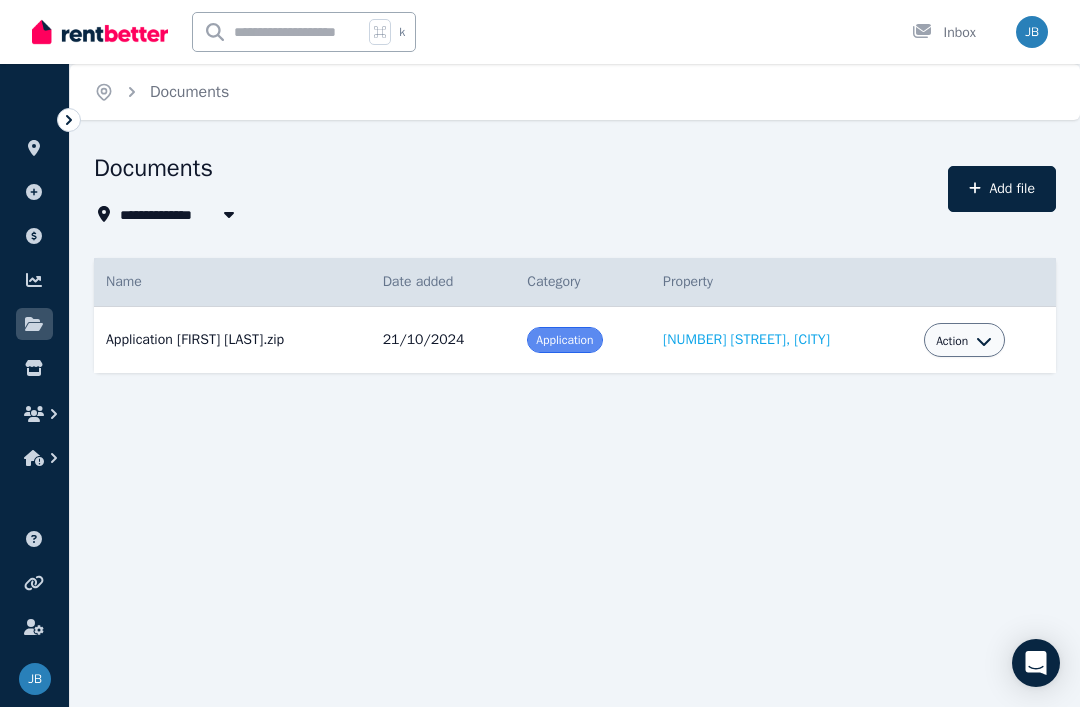 click 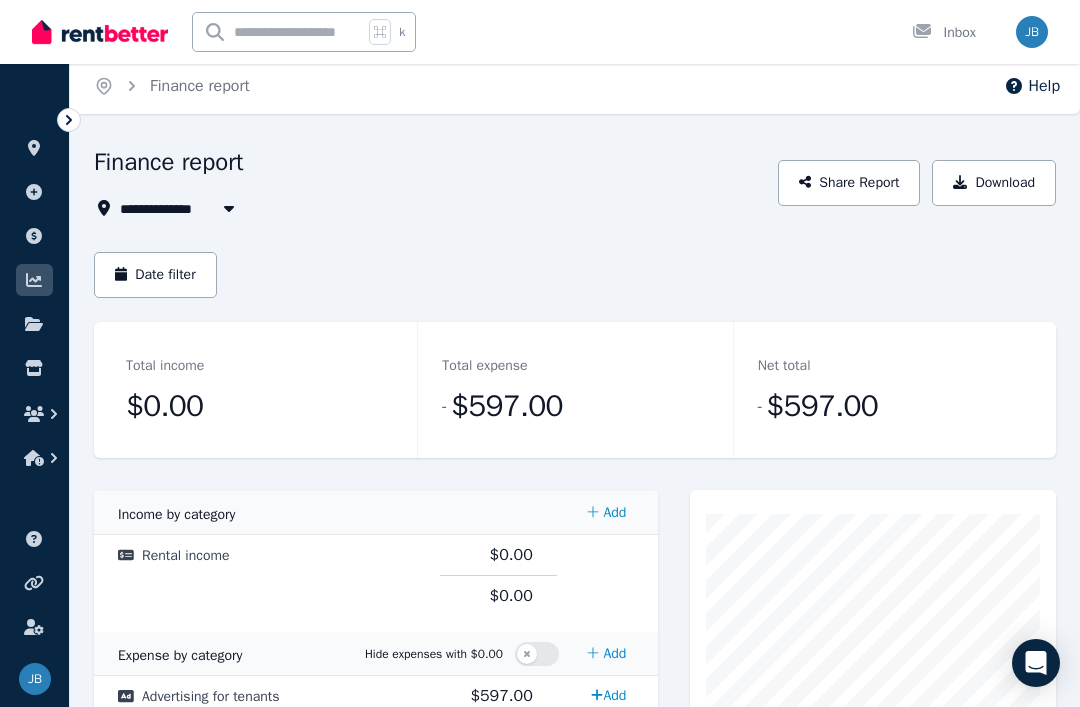 scroll, scrollTop: 0, scrollLeft: 0, axis: both 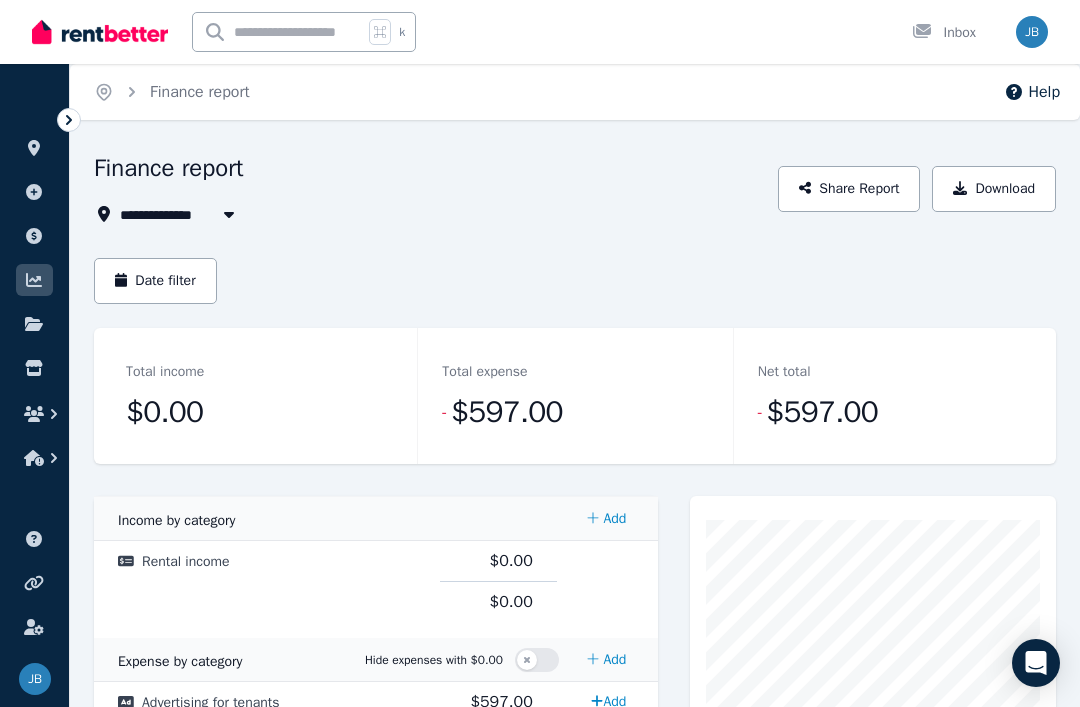 click on "Inbox" at bounding box center (944, 33) 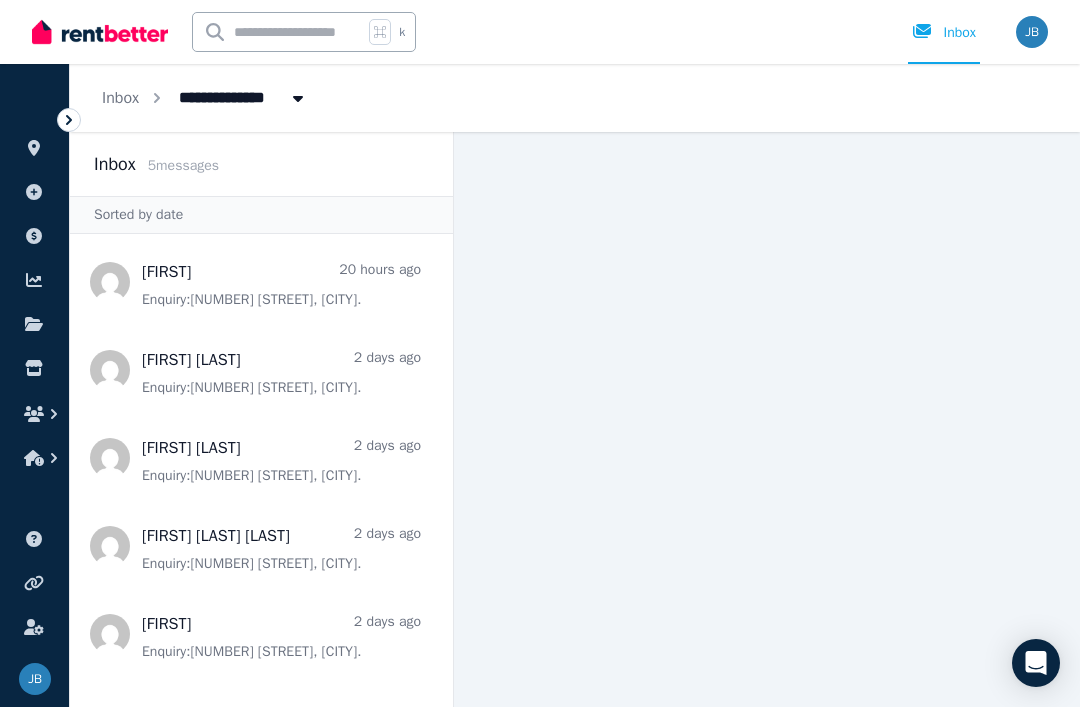 click at bounding box center [261, 370] 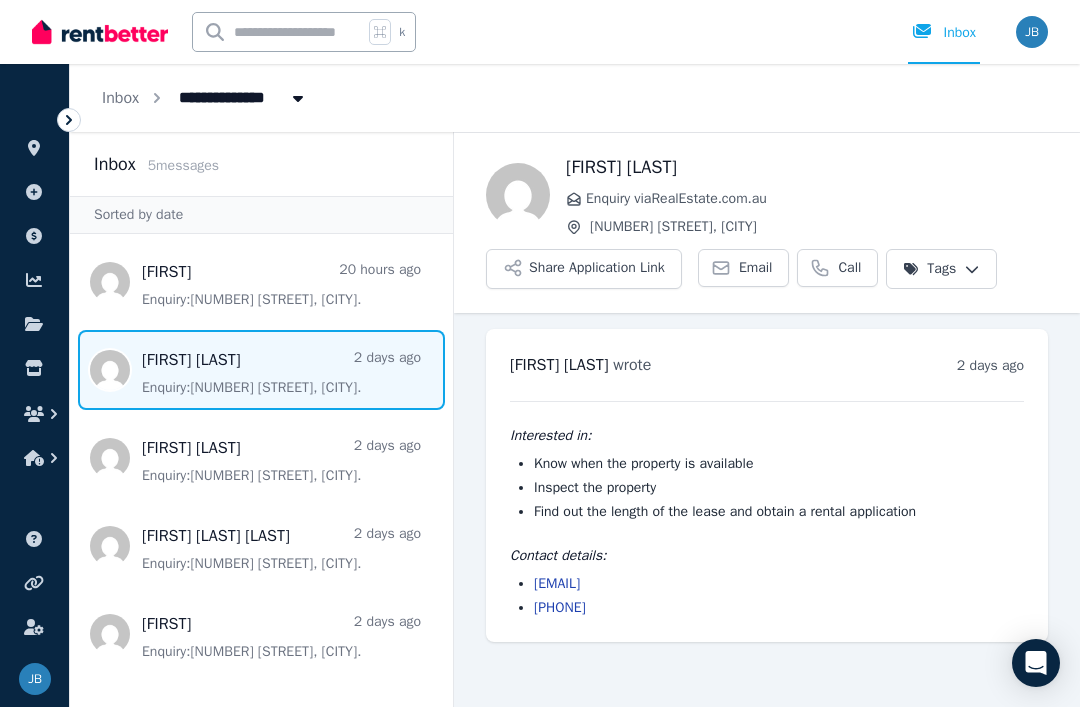 scroll, scrollTop: 64, scrollLeft: 0, axis: vertical 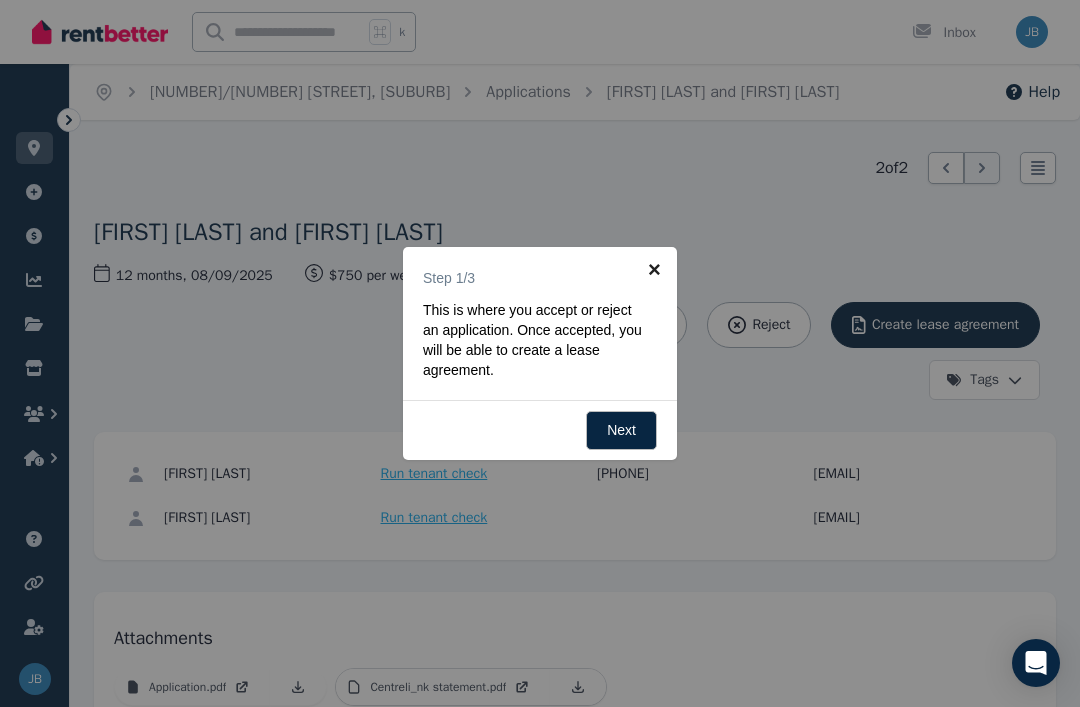 click on "×" at bounding box center (654, 269) 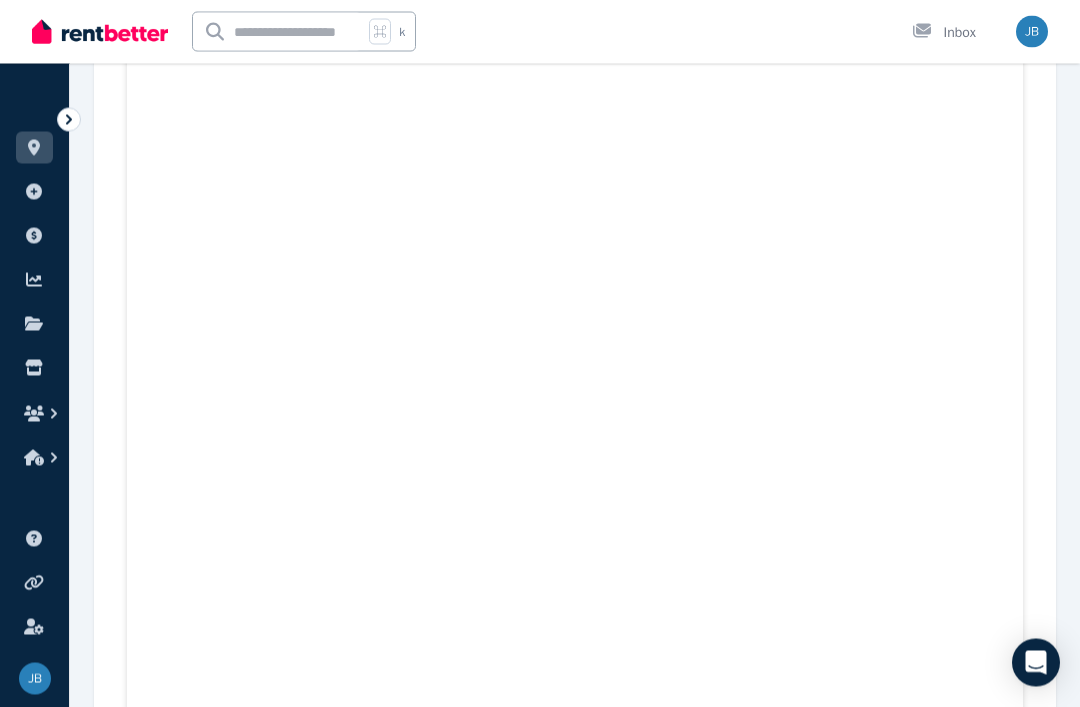 scroll, scrollTop: 687, scrollLeft: 0, axis: vertical 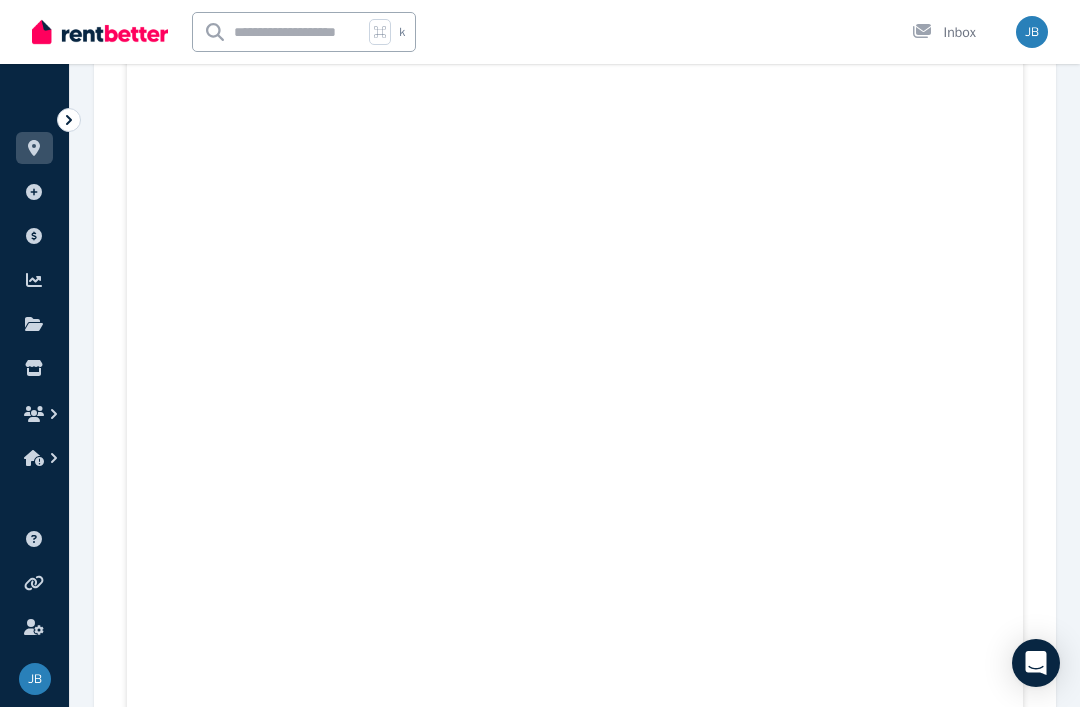 click on "ORGANISE Properties Add property Payments Finance report Documents Marketplace" at bounding box center [34, 282] 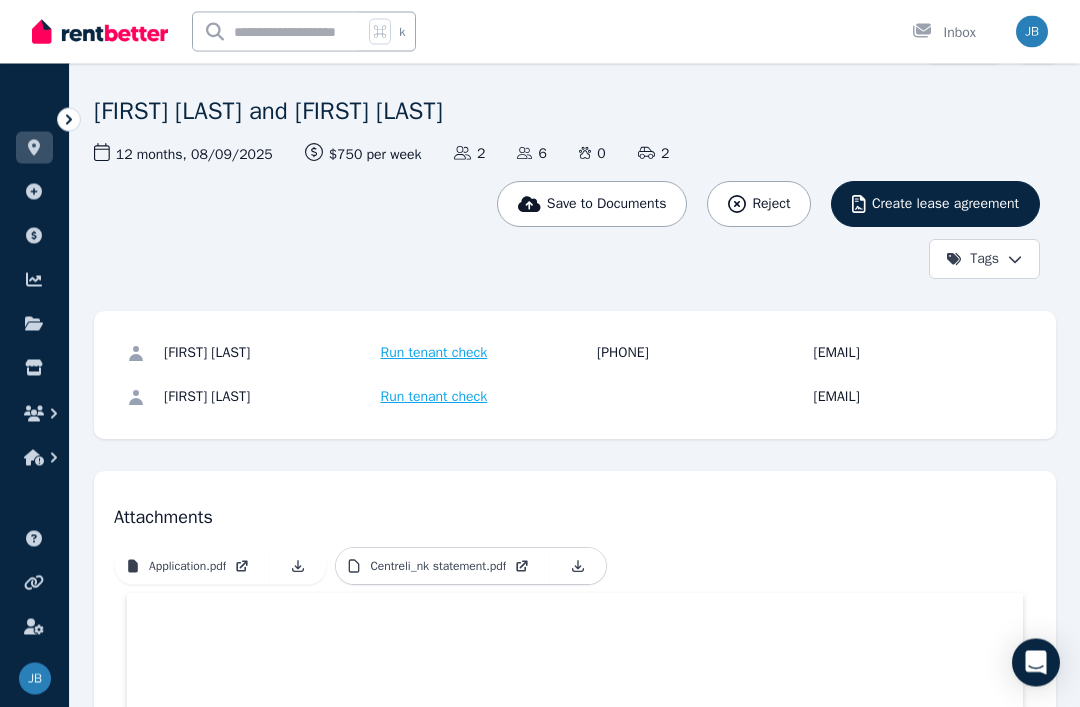 scroll, scrollTop: 121, scrollLeft: 0, axis: vertical 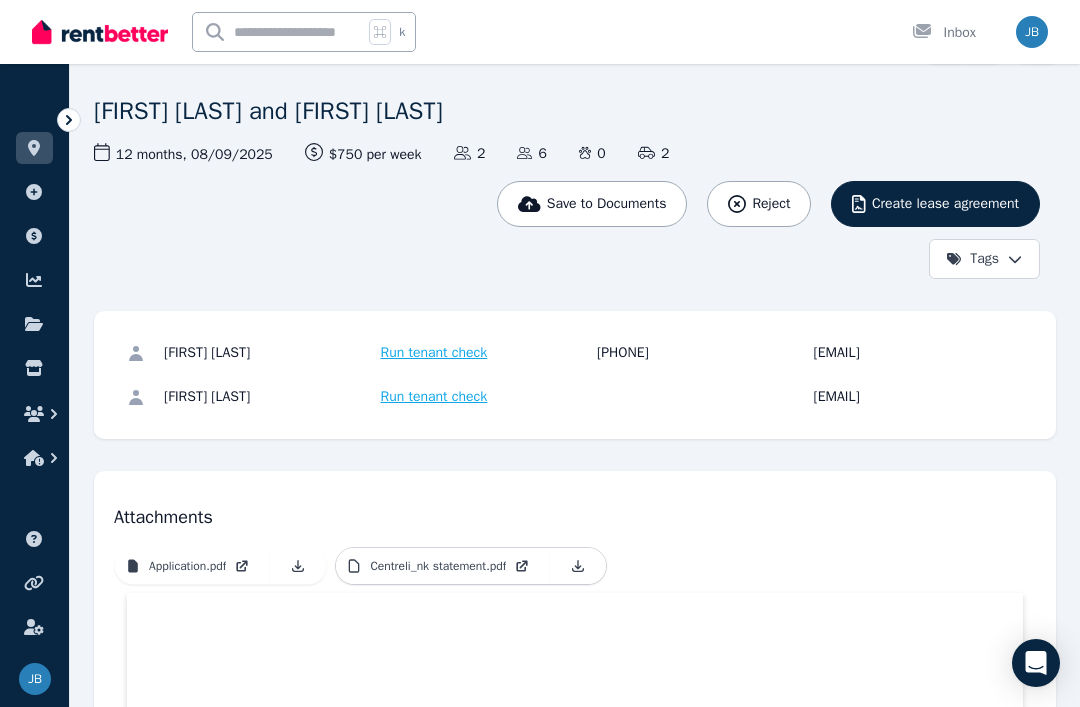 click on "asellers@y7mail.com" at bounding box center [919, 353] 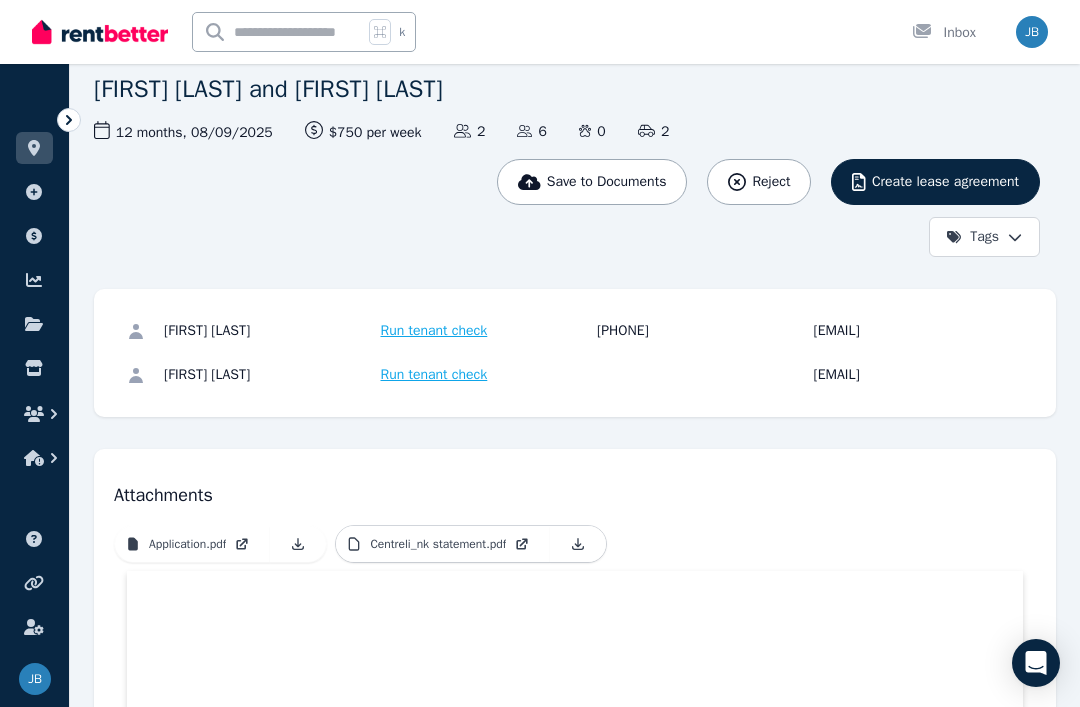 scroll, scrollTop: 147, scrollLeft: 0, axis: vertical 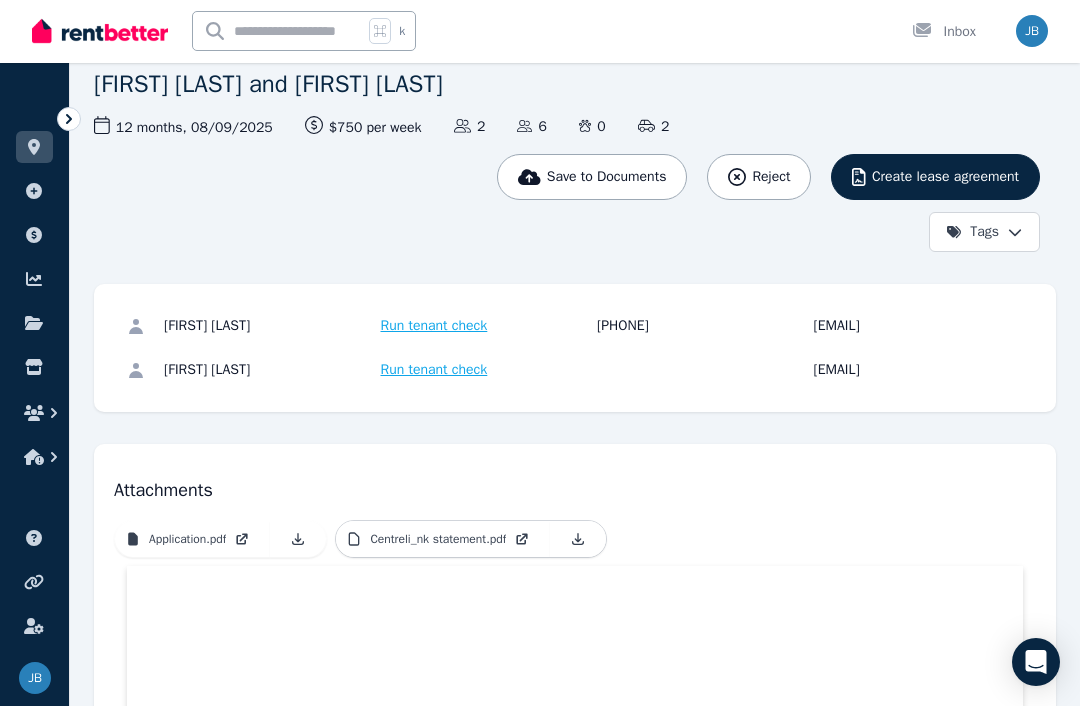 click on "2  of  2 List view Alesha Sellers and Jye Dennison Save to Documents Reject Create lease agreement Tags 12 months ,   08/09/2025 Lease term and start date $750 per week Rental amount offered Applicants 2 Dependents 6 Pets 0 Vehicles 2 Alesha Sellers Run tenant check 0422 969 526 asellers@y7mail.com Jye Dennison Run tenant check adennison13@yahoo.com Attachments  Application.pdf Centreli_nk statement.pdf" at bounding box center [575, 9980] 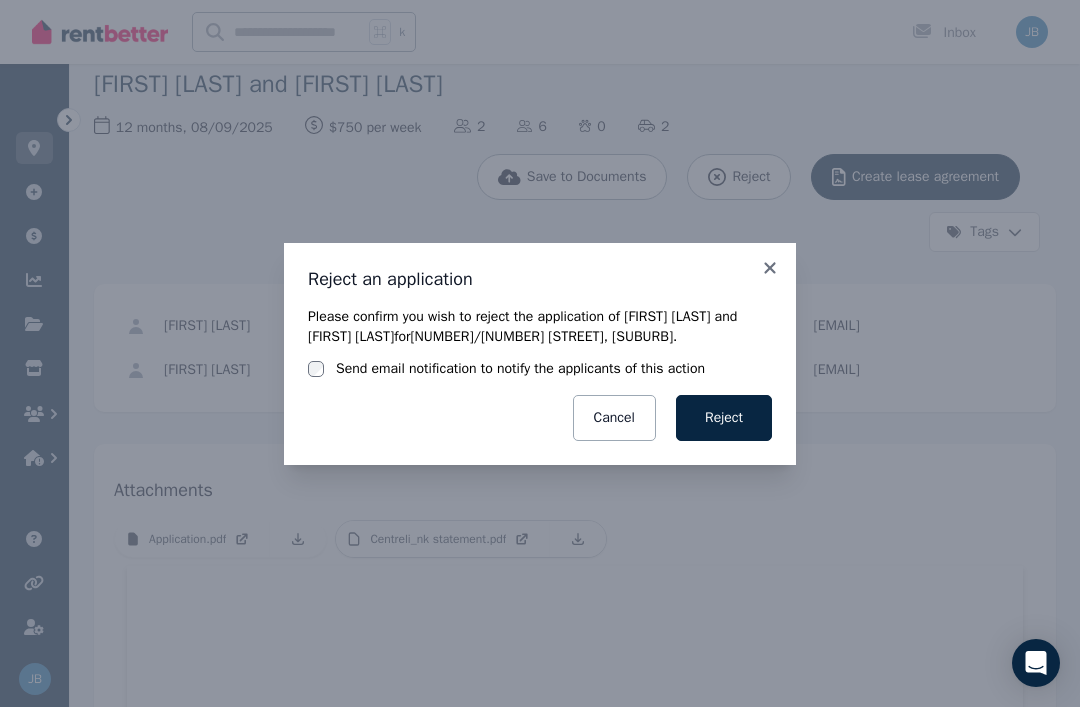 click on "Reject" at bounding box center (724, 418) 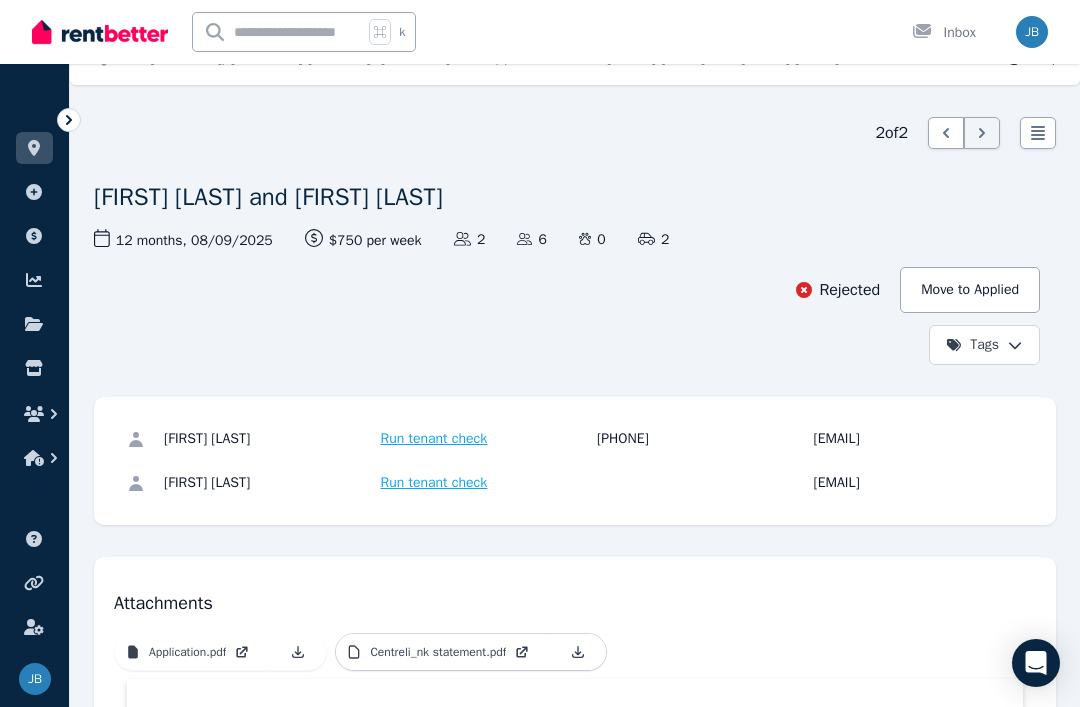scroll, scrollTop: 32, scrollLeft: 0, axis: vertical 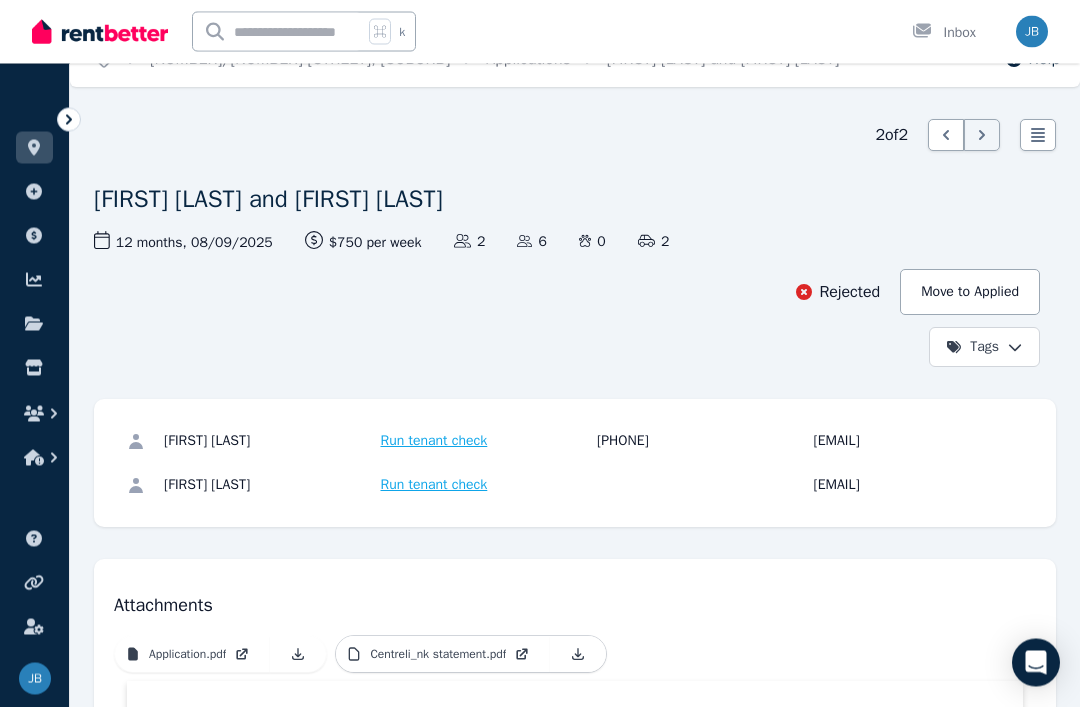 click 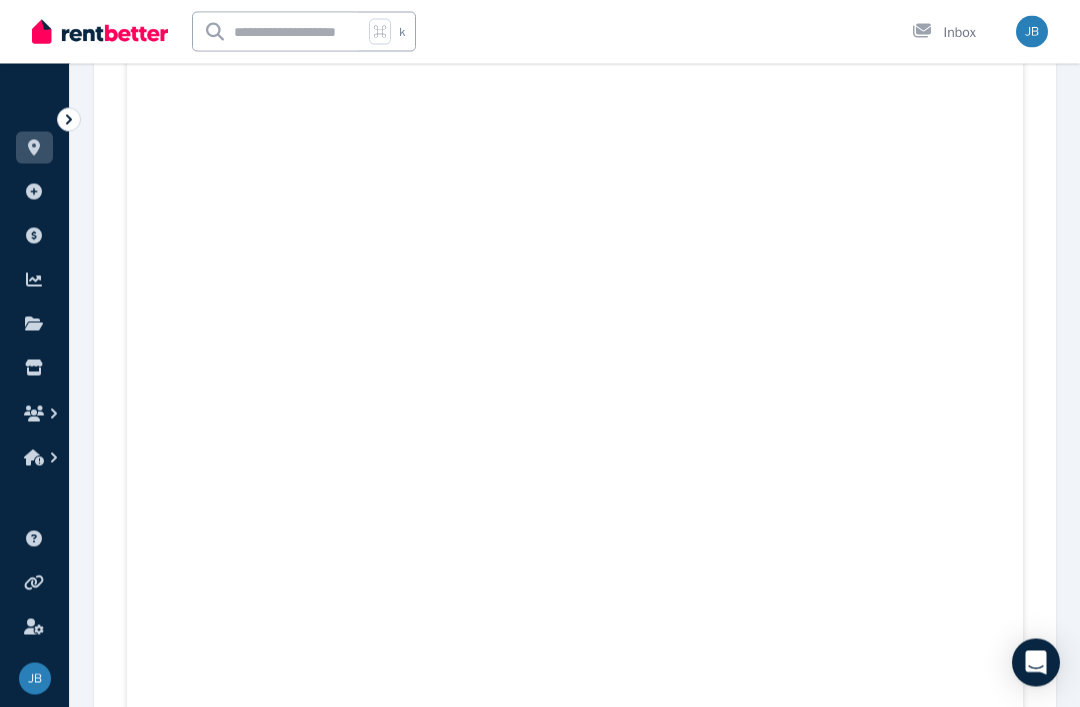 scroll, scrollTop: 2536, scrollLeft: 0, axis: vertical 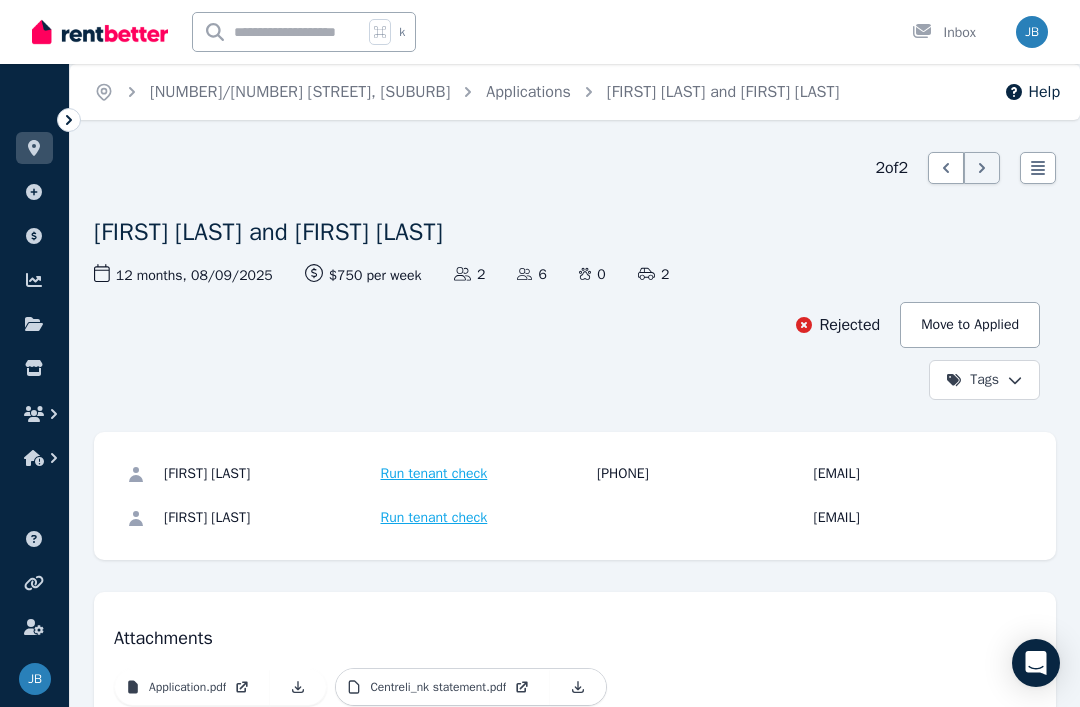 click 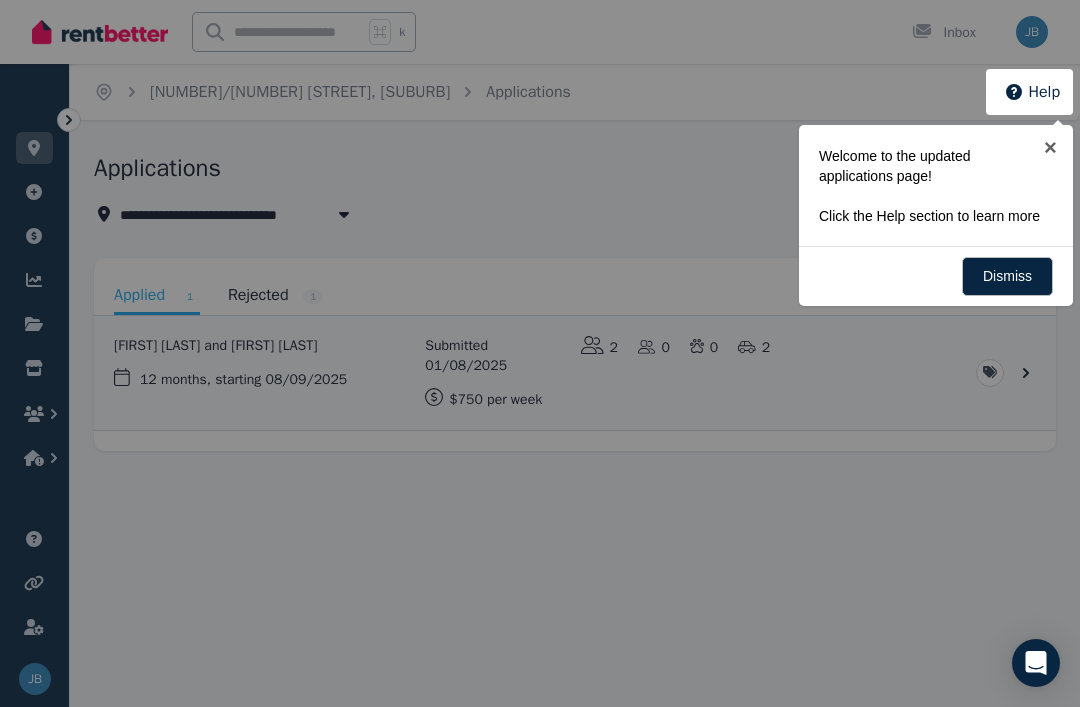click at bounding box center (540, 353) 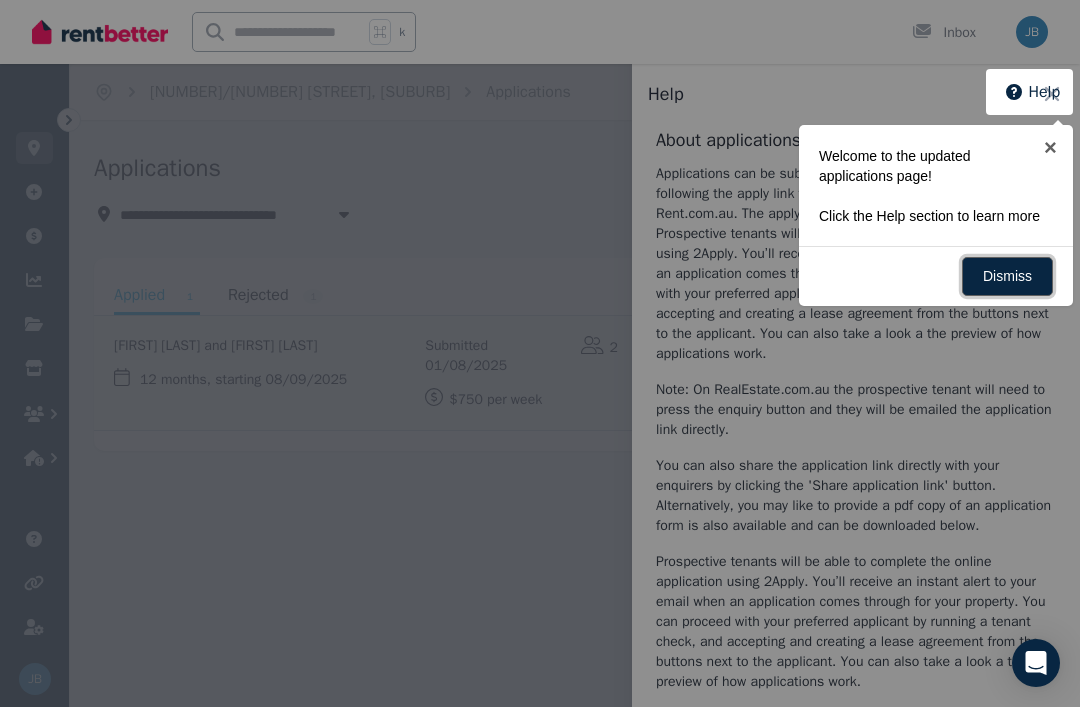 click on "Dismiss" at bounding box center [1007, 276] 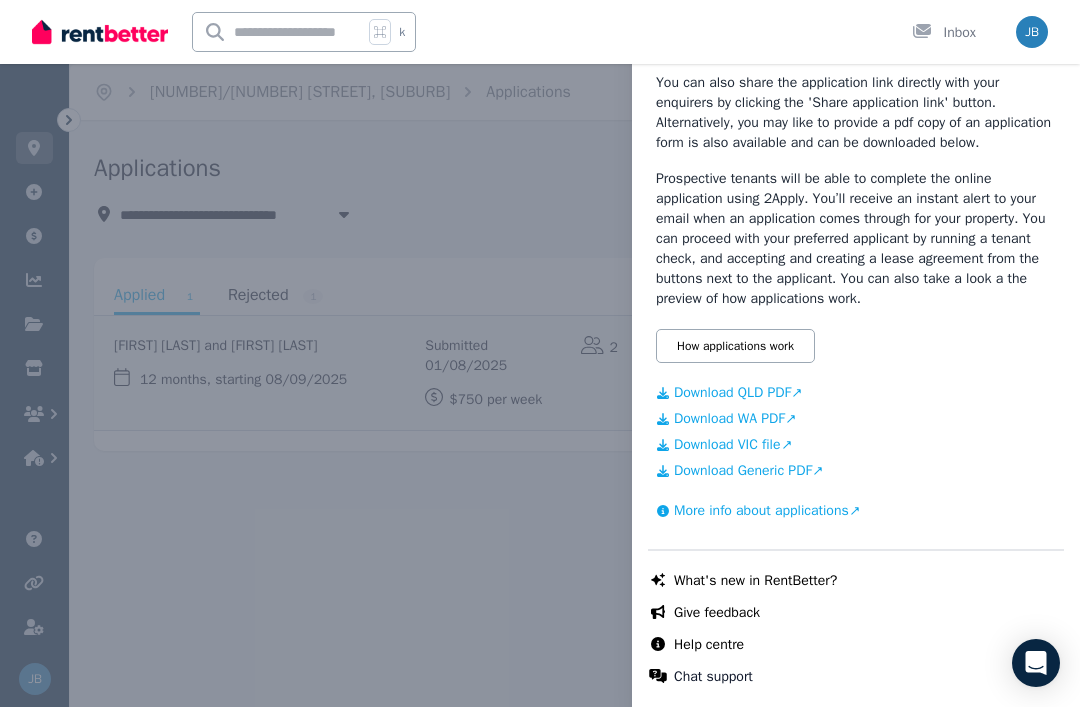 scroll, scrollTop: 423, scrollLeft: 0, axis: vertical 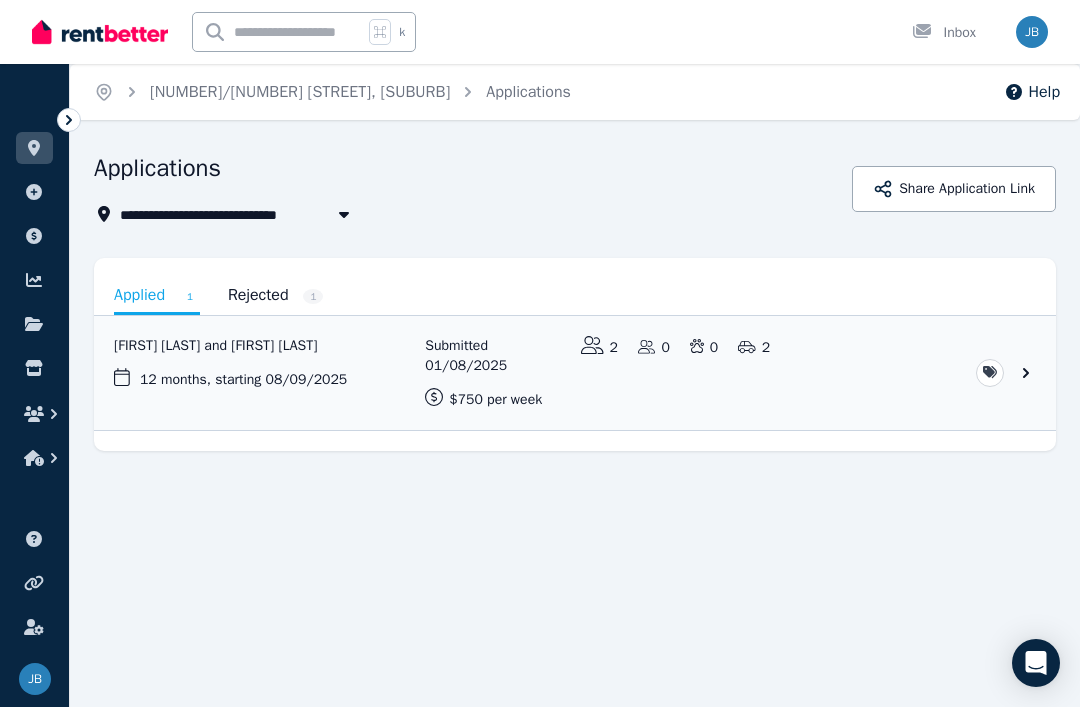 click on "Share Application Link" at bounding box center [954, 189] 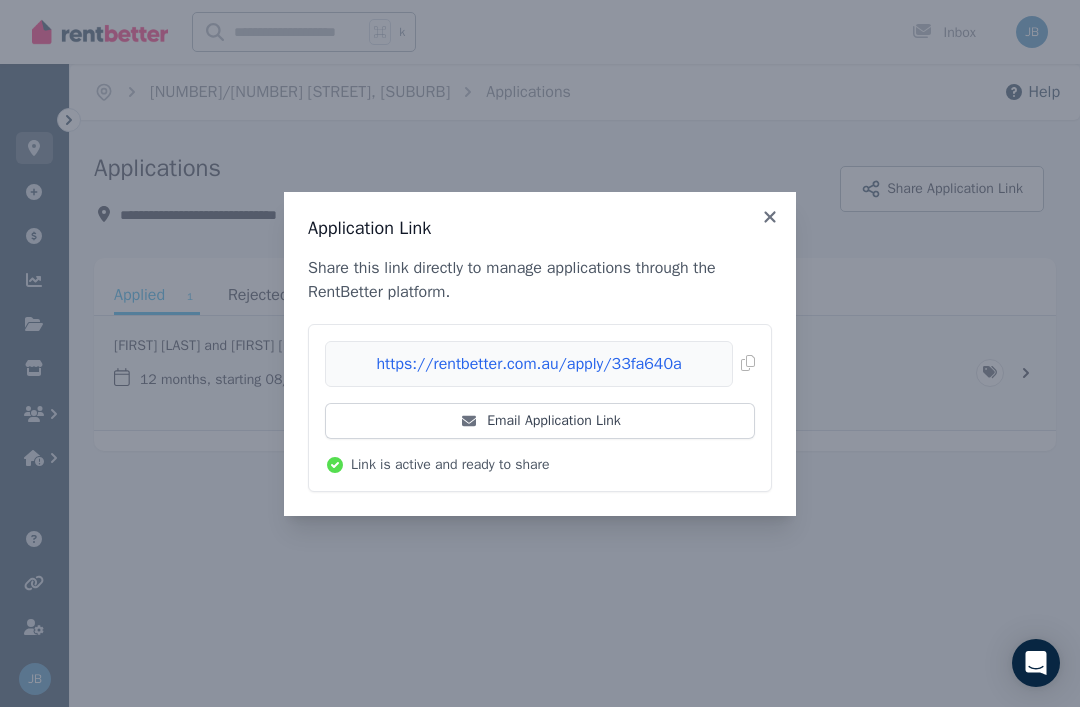 click on "Email Application Link" at bounding box center [540, 421] 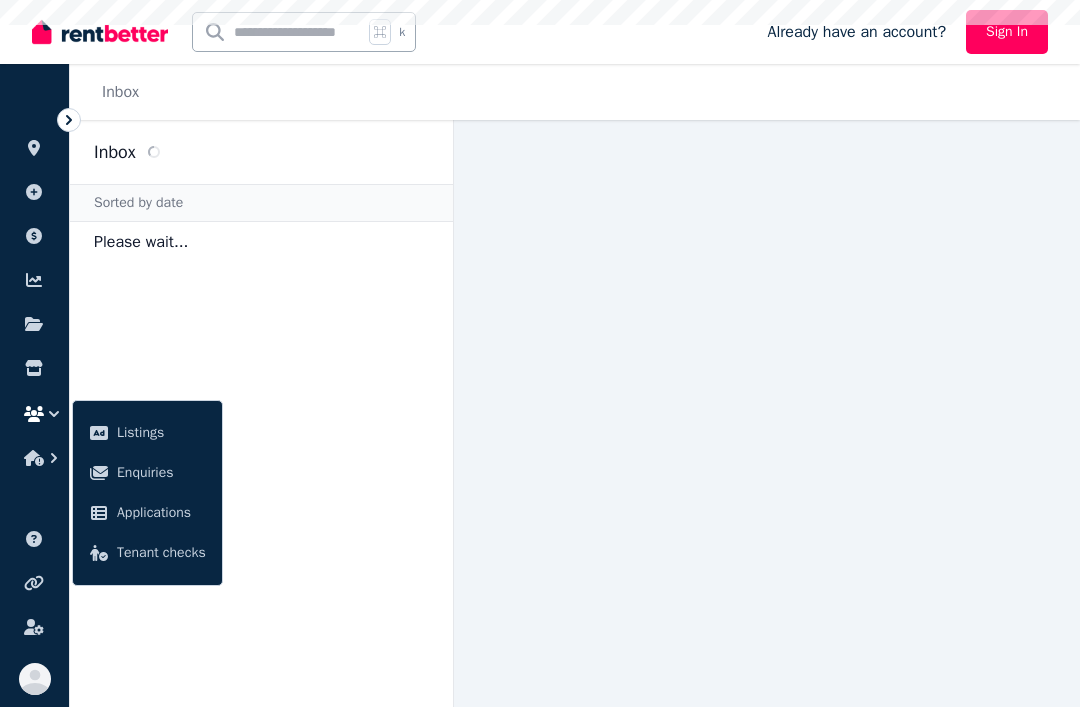 scroll, scrollTop: 0, scrollLeft: 0, axis: both 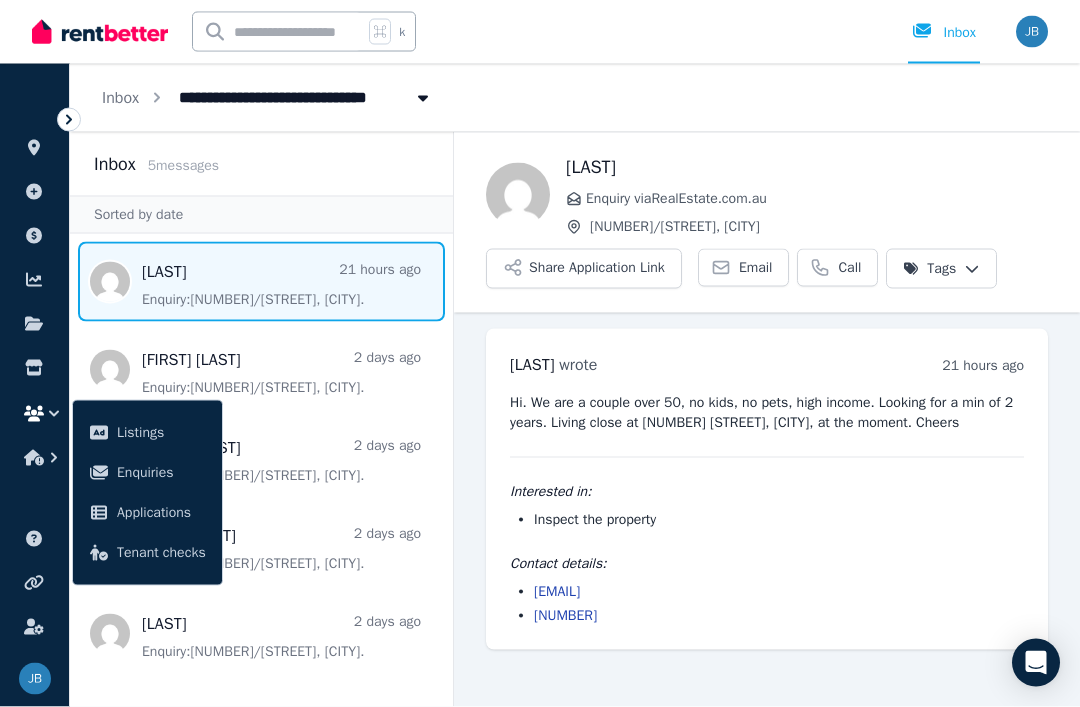 click at bounding box center (261, 370) 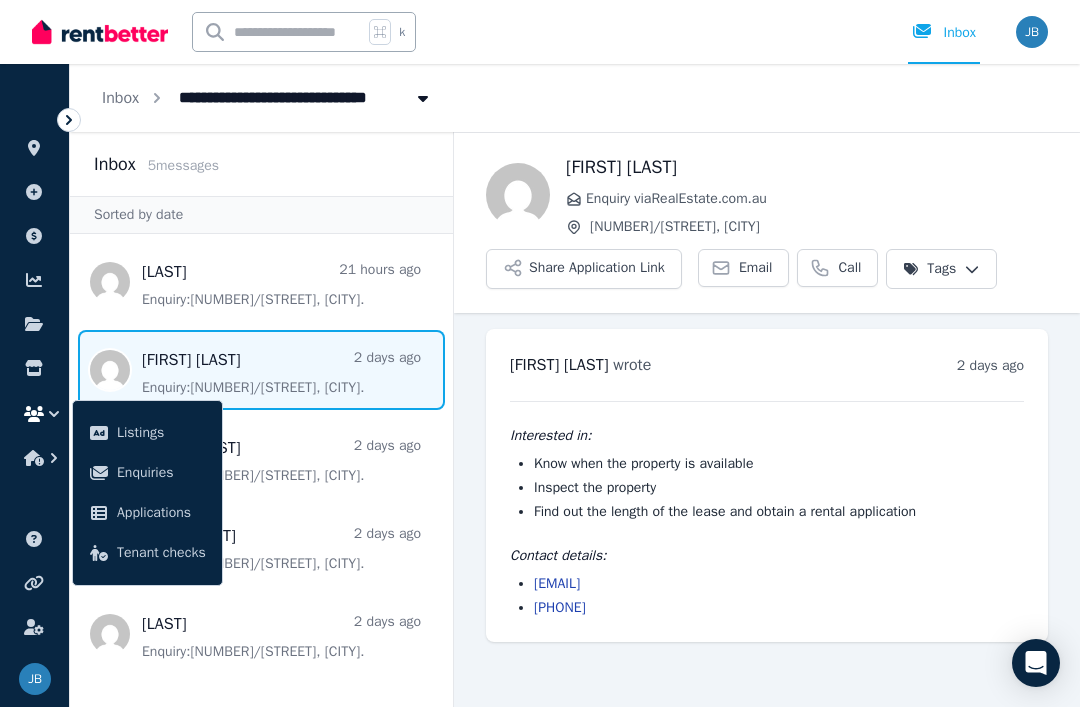 scroll, scrollTop: 64, scrollLeft: 0, axis: vertical 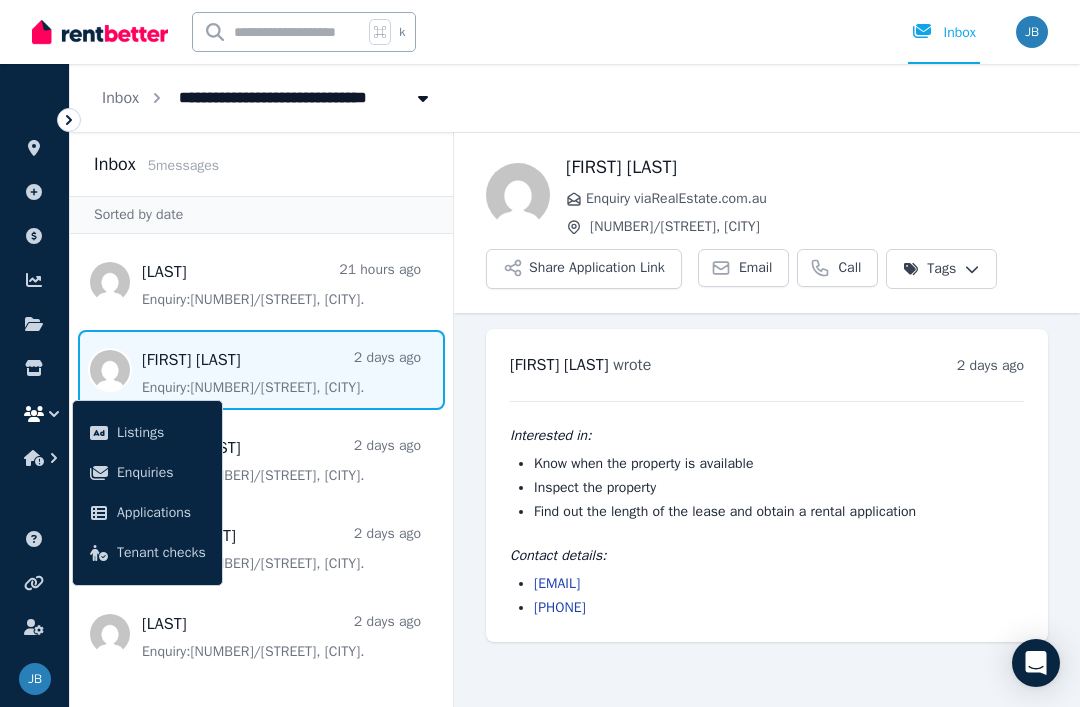 click on "Email" at bounding box center [744, 268] 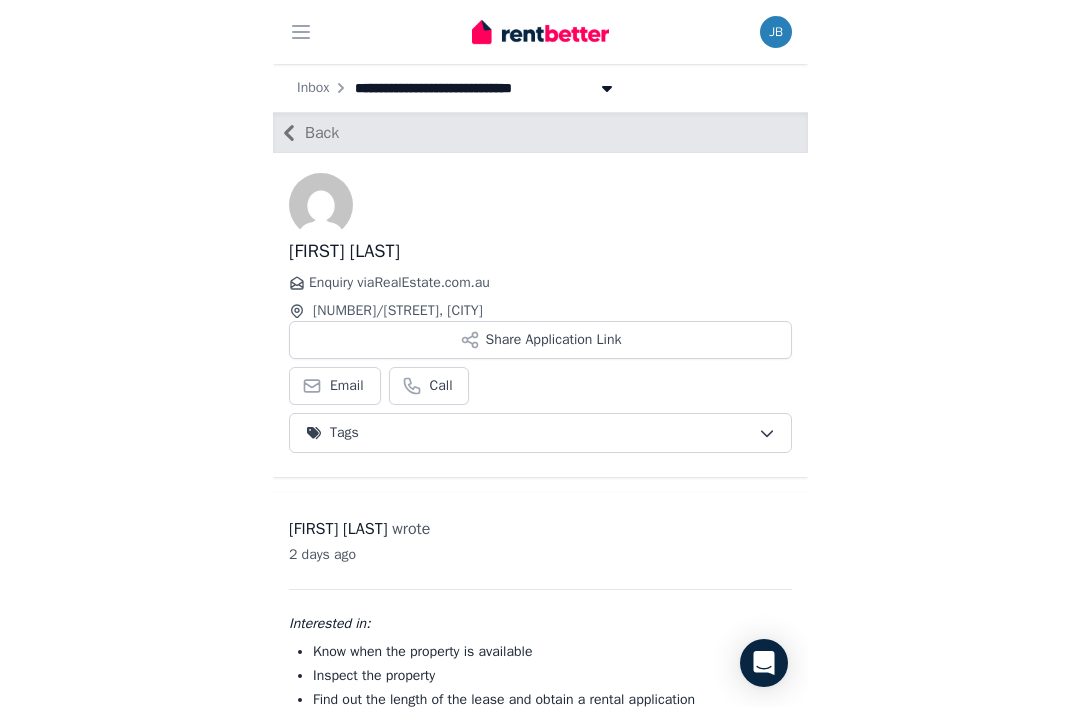 scroll, scrollTop: 64, scrollLeft: 0, axis: vertical 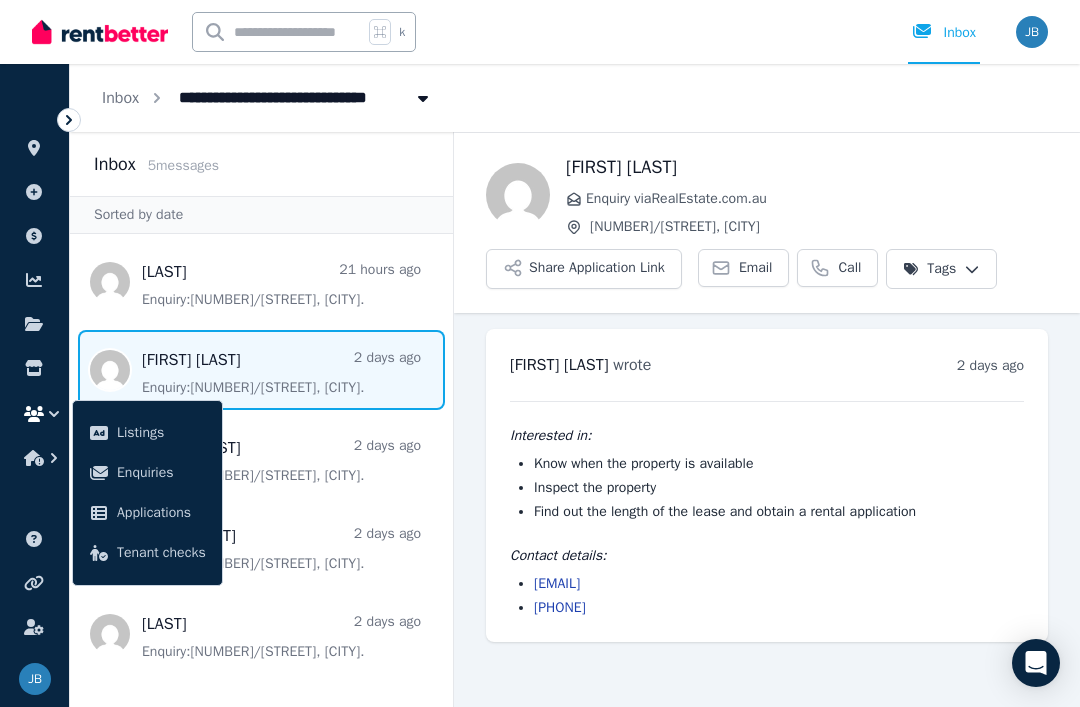 click on "Inbox 5  message s Sorted by date Wolfgang 21 hours ago Enquiry:  1/64 Waverley Street, Bellerive . Alesha Sellers 2 days ago Enquiry:  1/64 Waverley Street, Bellerive . Joshua Vik 2 days ago Enquiry:  1/64 Waverley Street, Bellerive . Hasibul Hossain bhuiyan 2 days ago Enquiry:  1/64 Waverley Street, Bellerive . Skye 2 days ago Enquiry:  1/64 Waverley Street, Bellerive ." at bounding box center (262, 419) 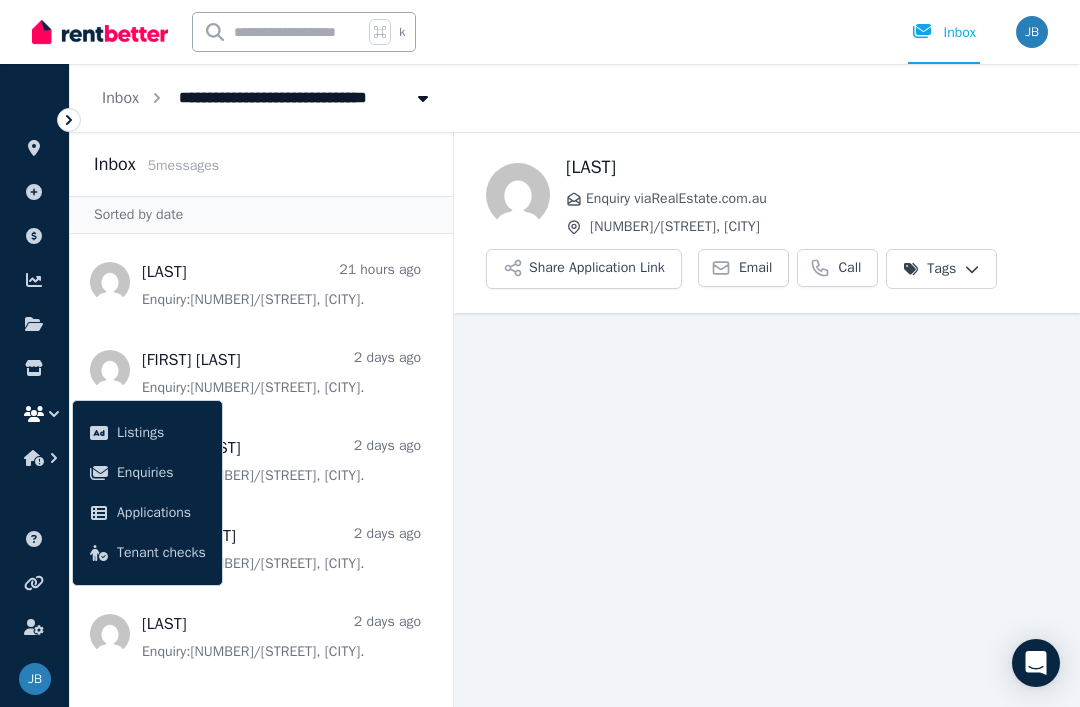 scroll, scrollTop: 64, scrollLeft: 0, axis: vertical 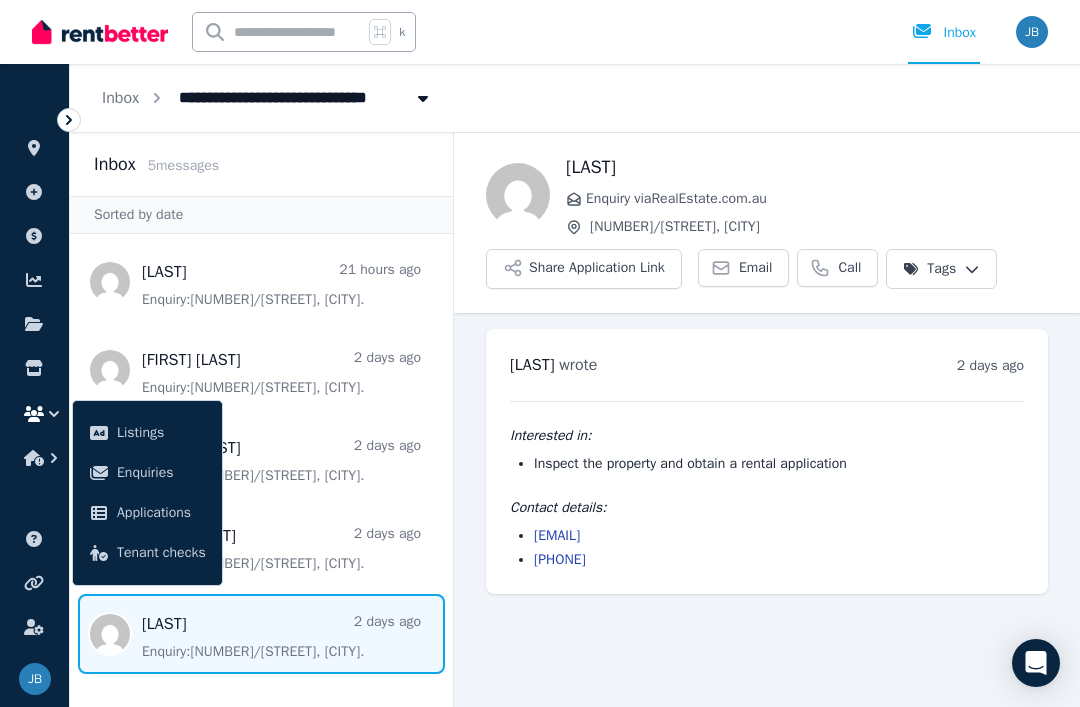click at bounding box center (261, 458) 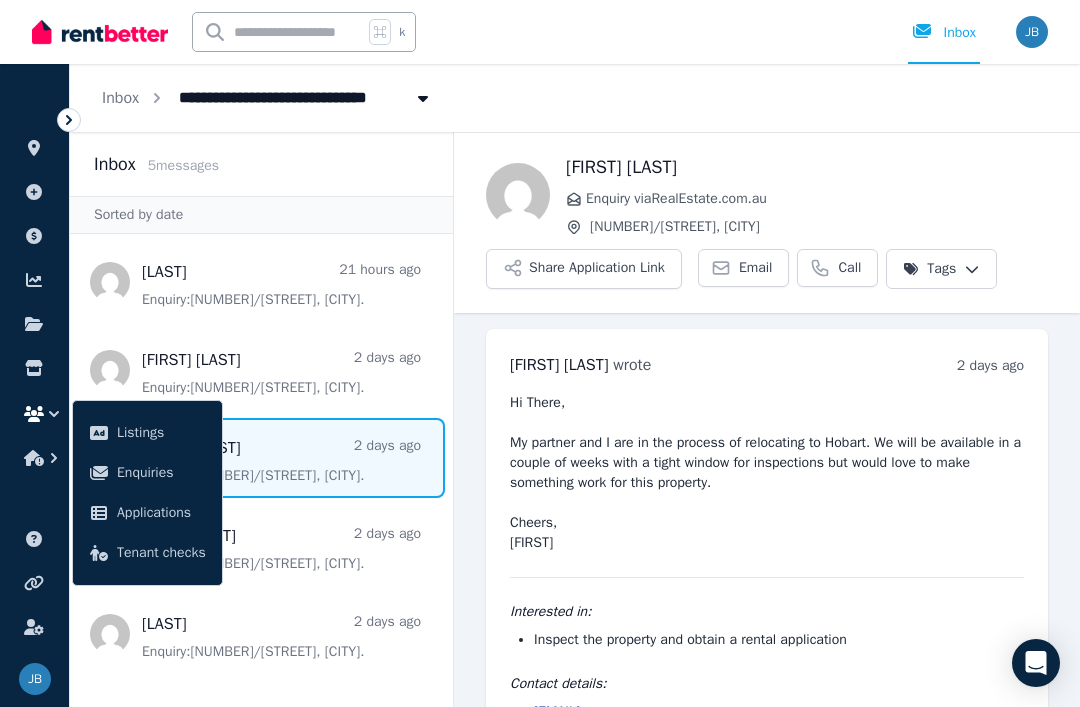 scroll, scrollTop: 64, scrollLeft: 0, axis: vertical 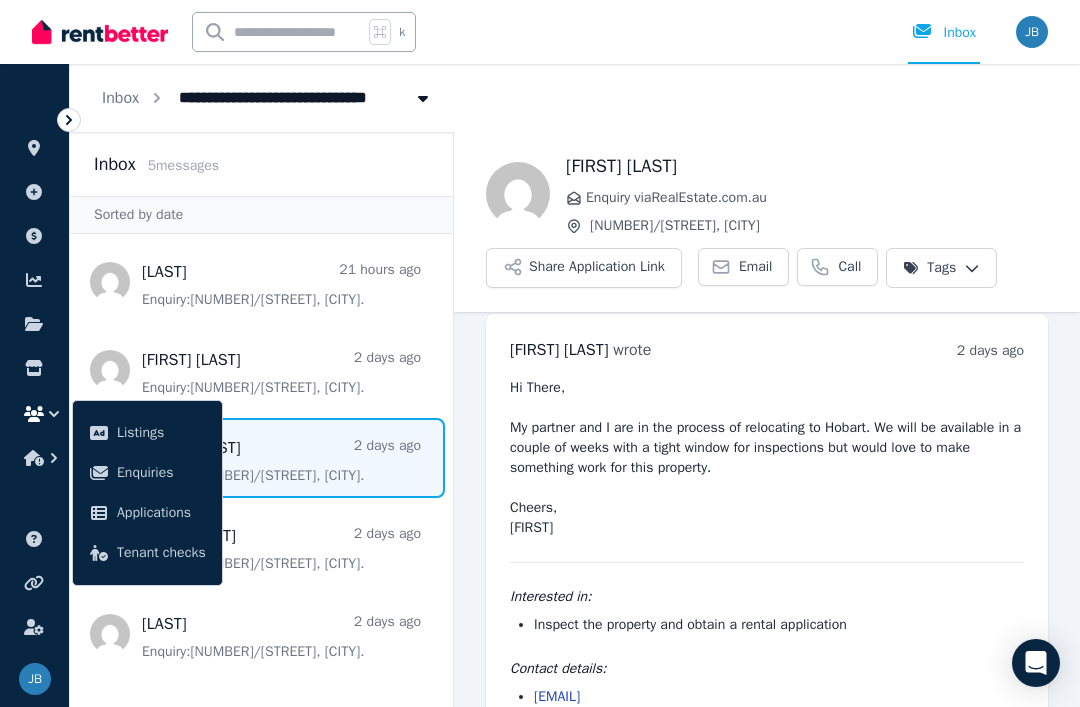 click on "Inbox 5  message s" at bounding box center (261, 164) 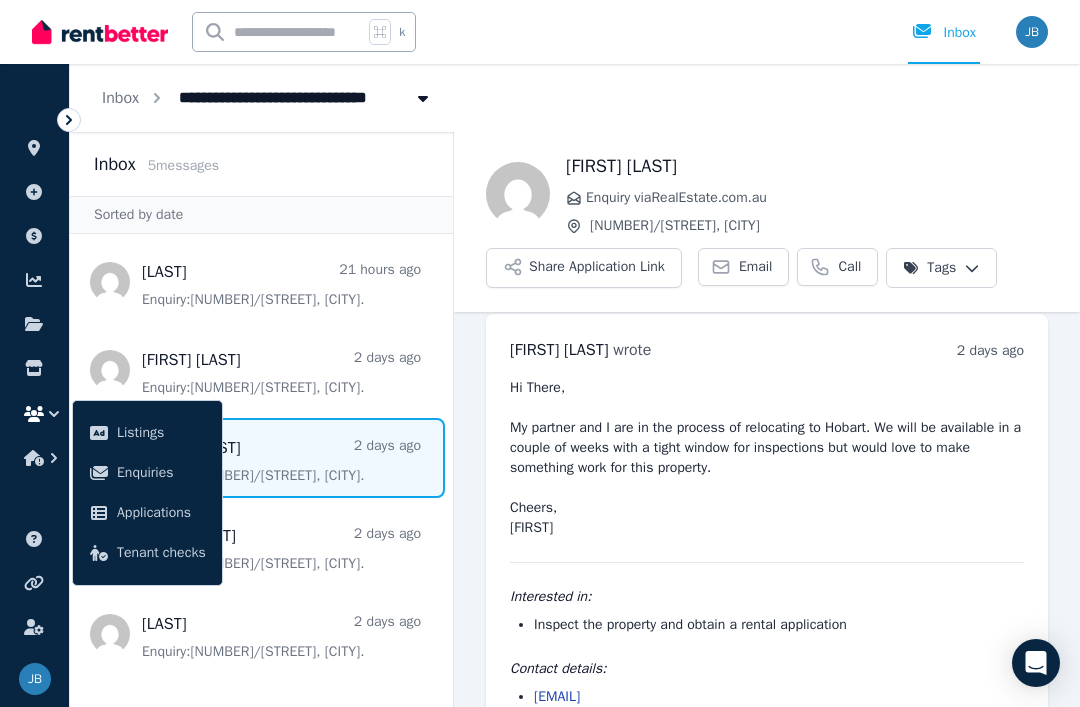 scroll, scrollTop: 0, scrollLeft: 0, axis: both 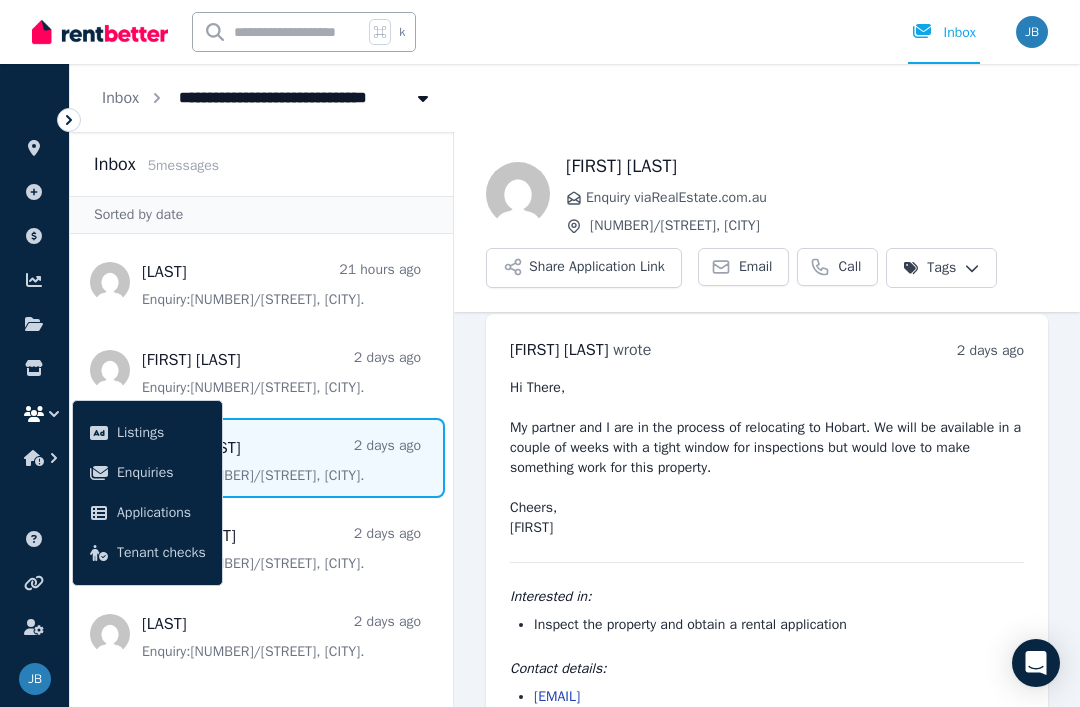 click 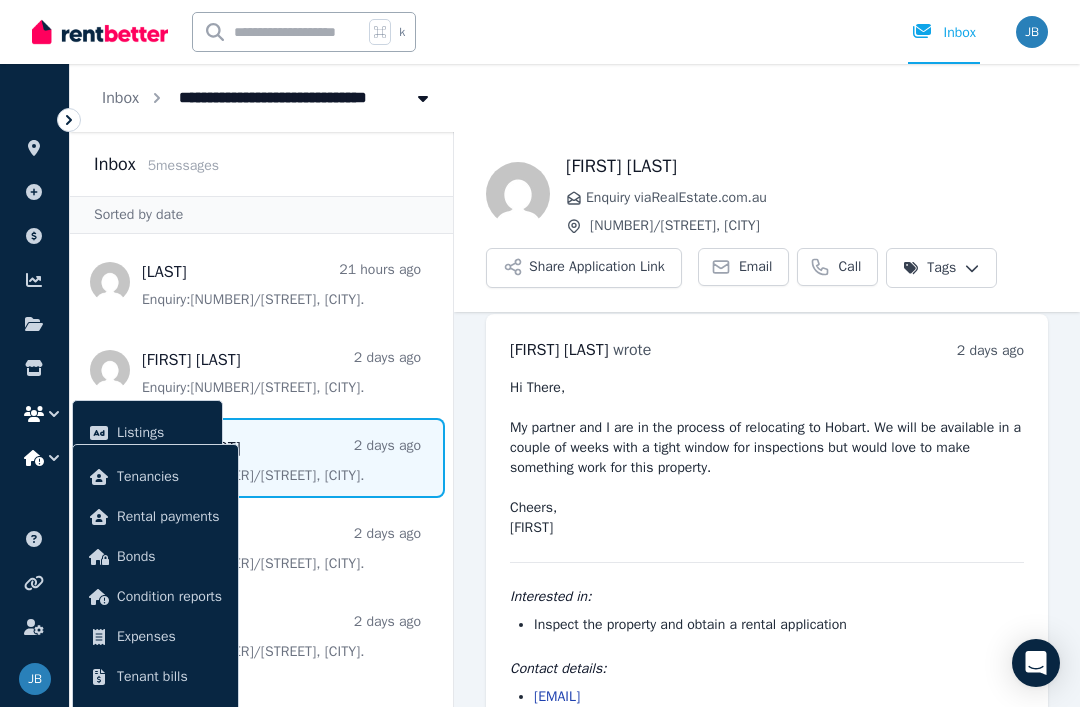 click 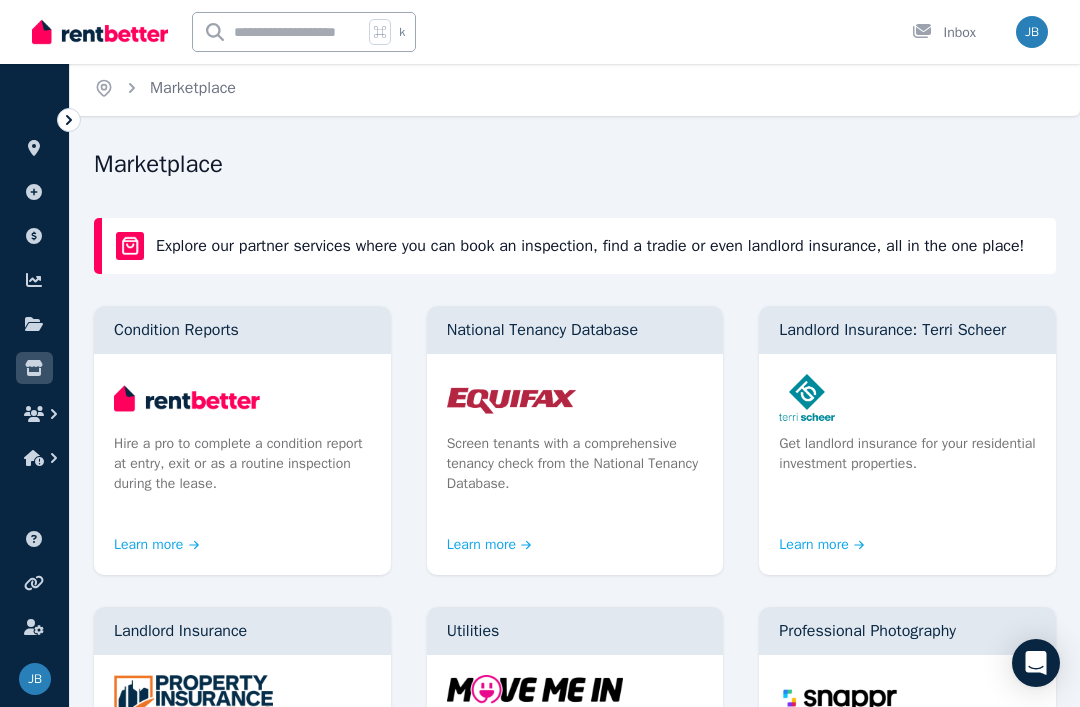 scroll, scrollTop: 0, scrollLeft: 0, axis: both 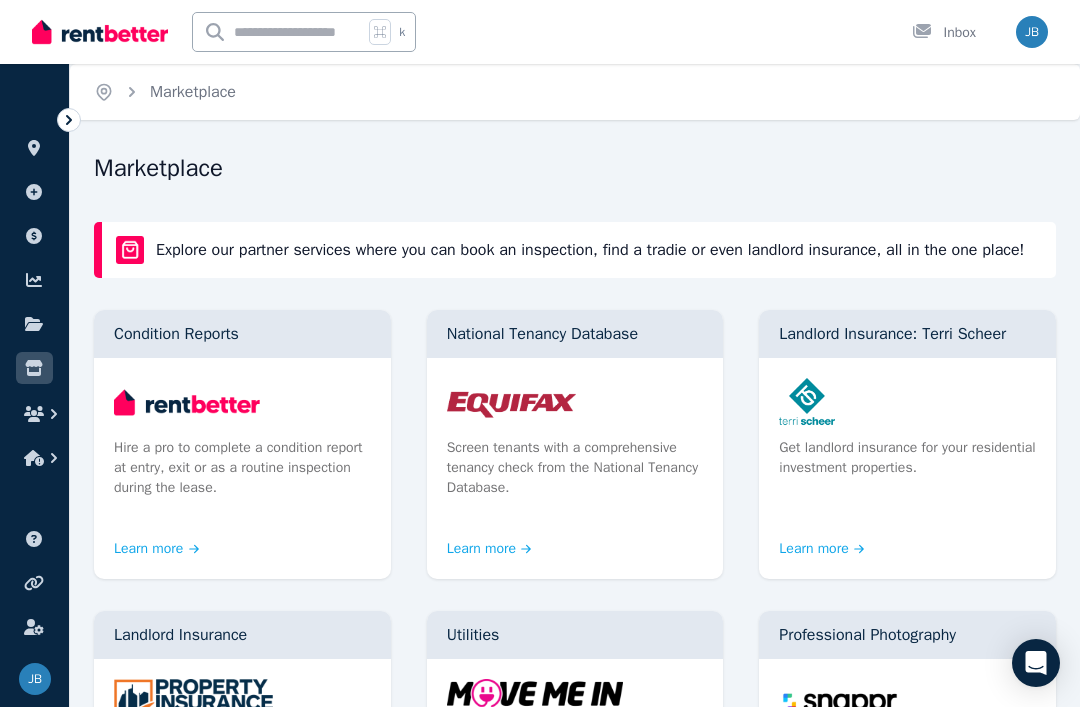click at bounding box center (34, 324) 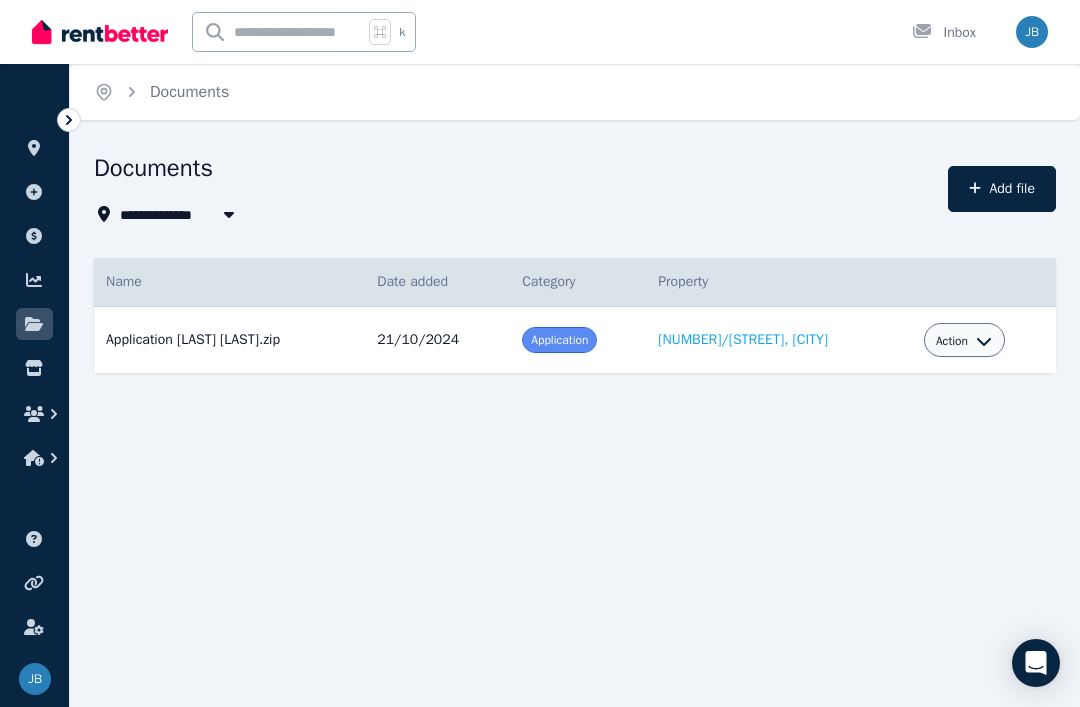 click 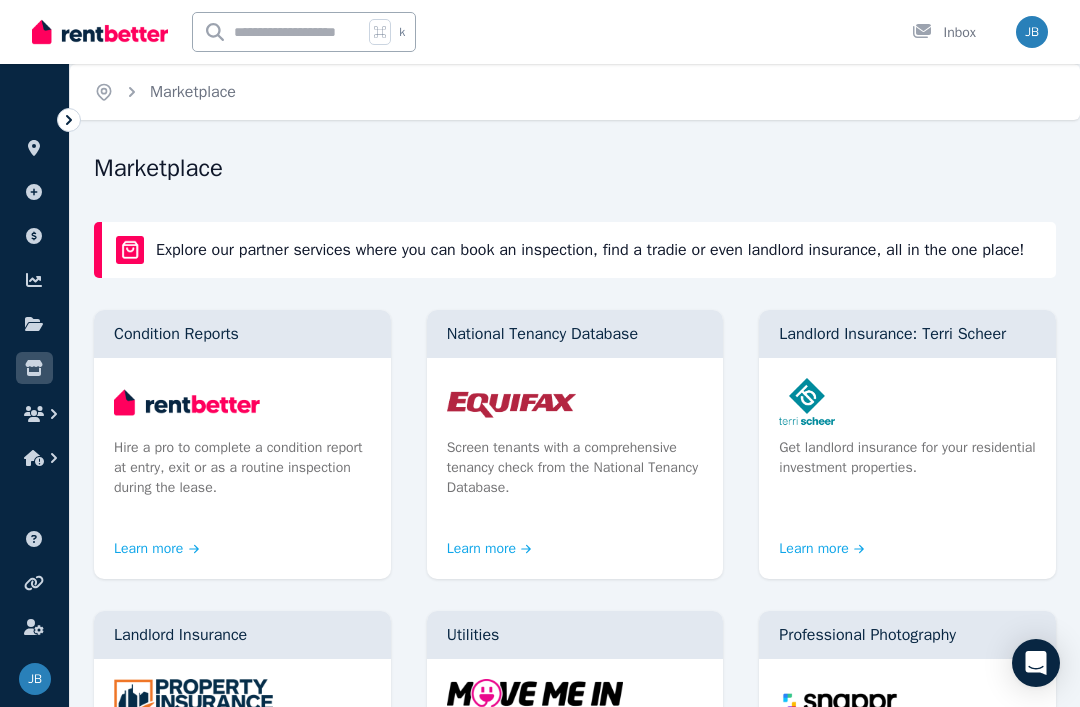 click at bounding box center [34, 458] 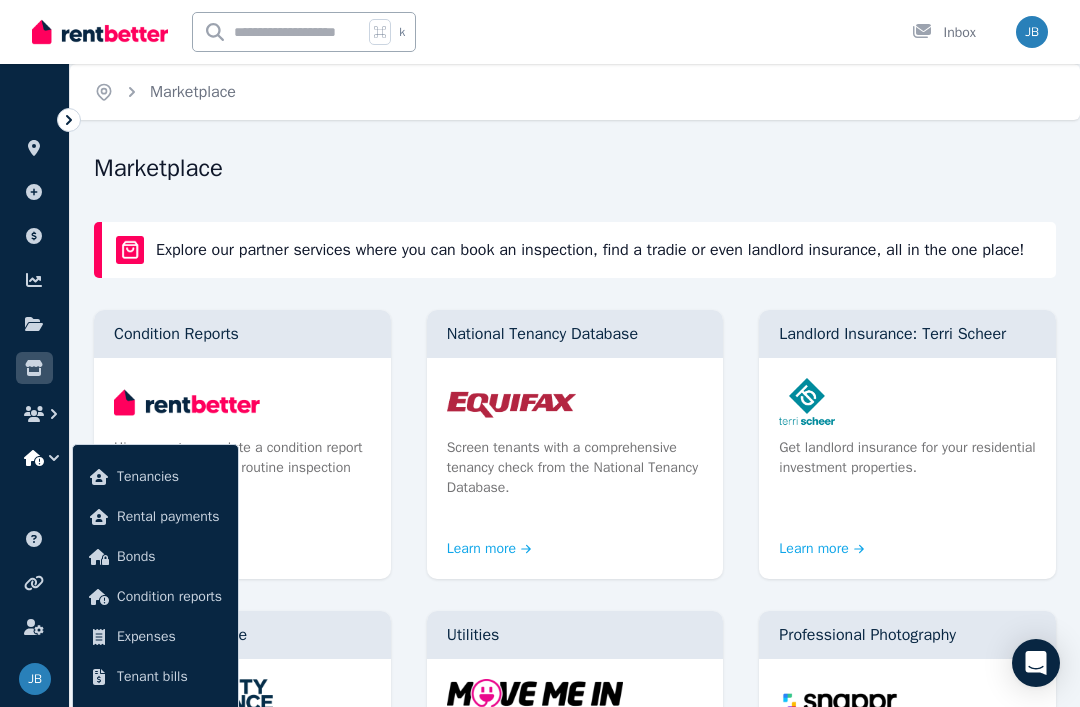 click on "Marketplace" at bounding box center [569, 171] 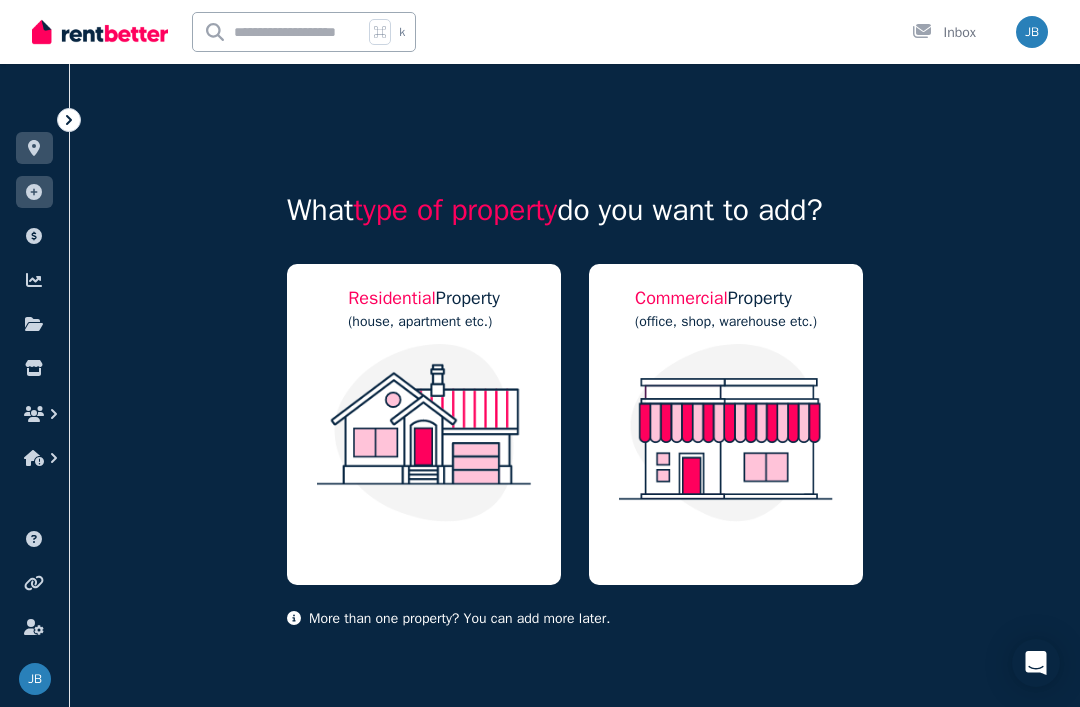 click 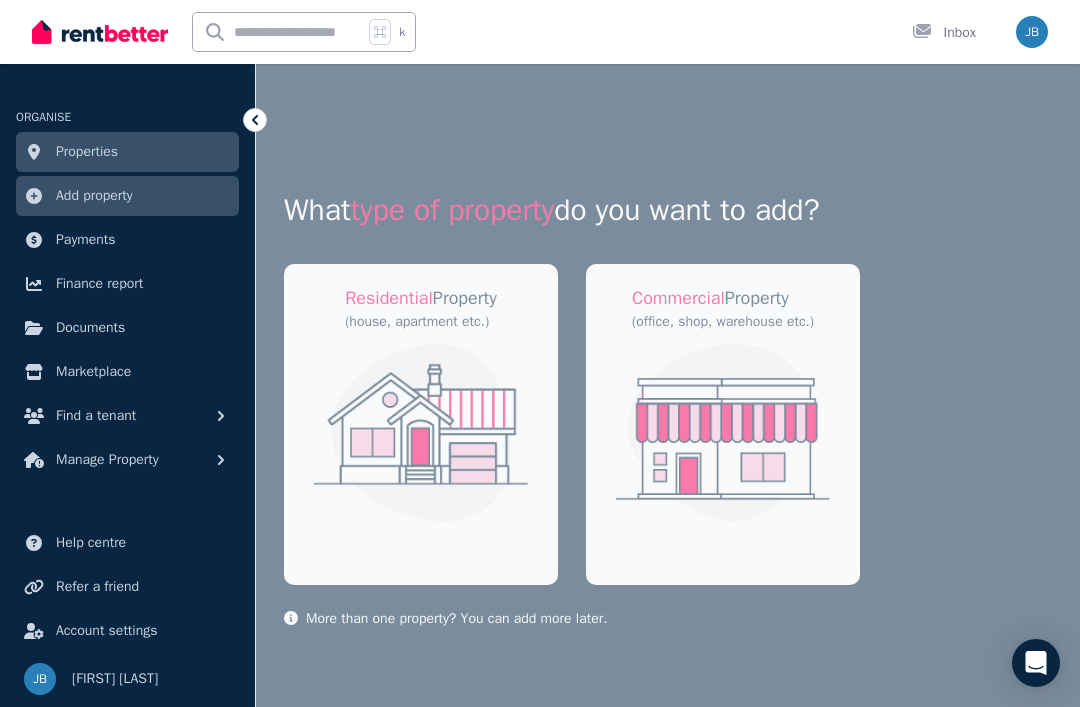 click on "Properties" at bounding box center (87, 152) 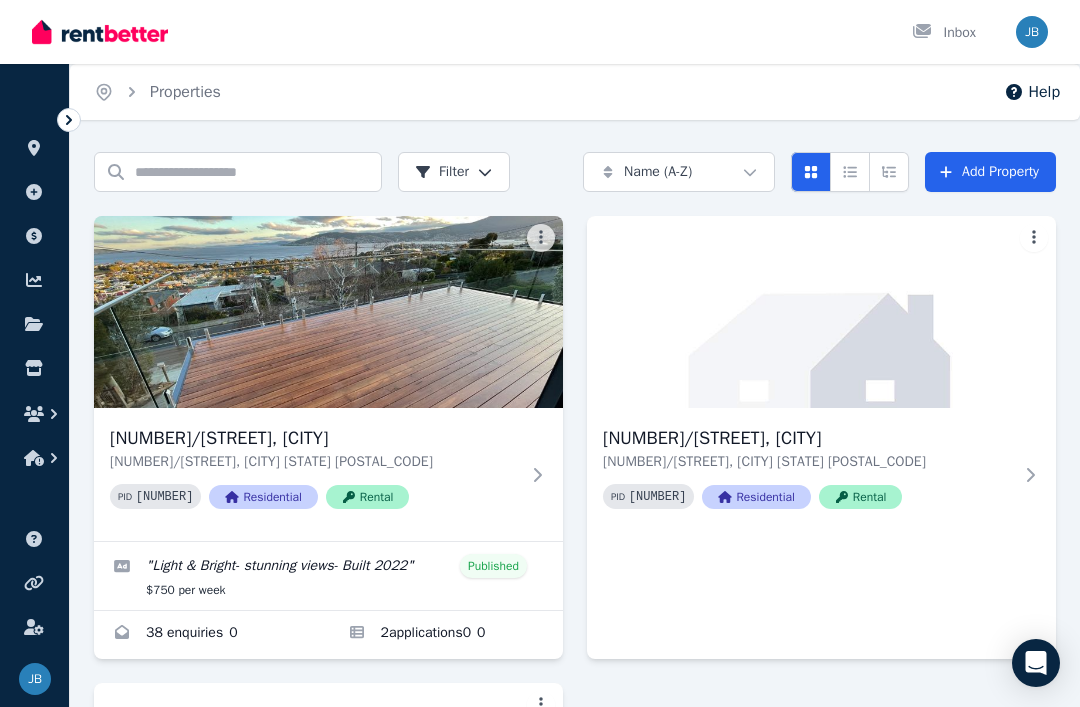 click at bounding box center (211, 635) 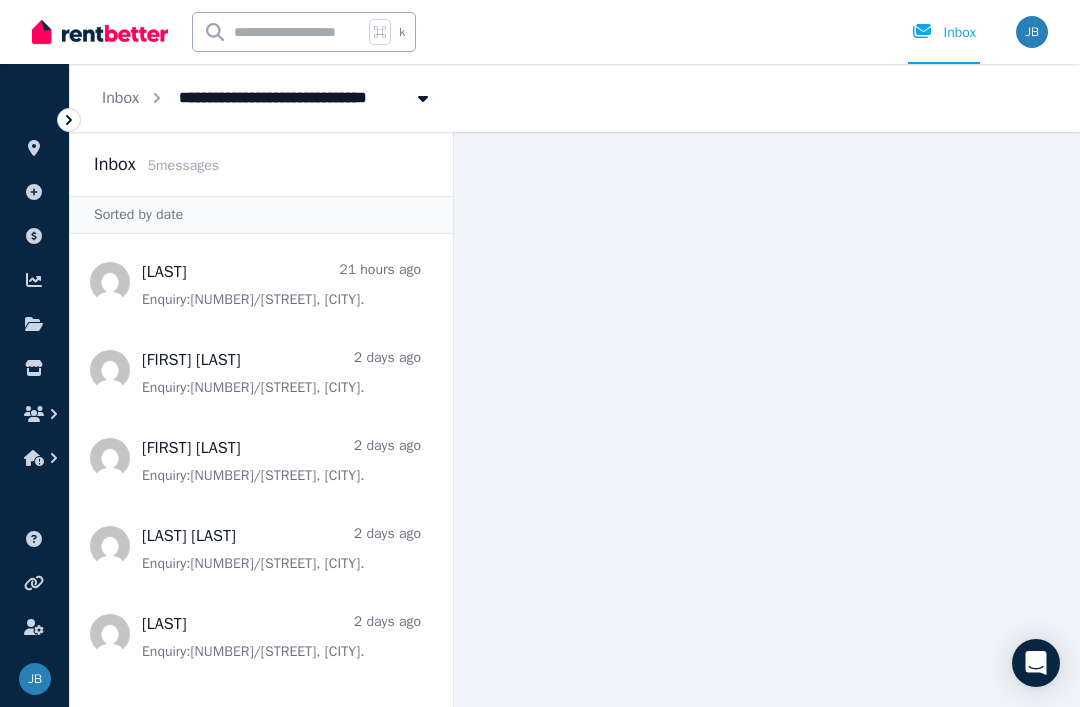 scroll, scrollTop: 64, scrollLeft: 0, axis: vertical 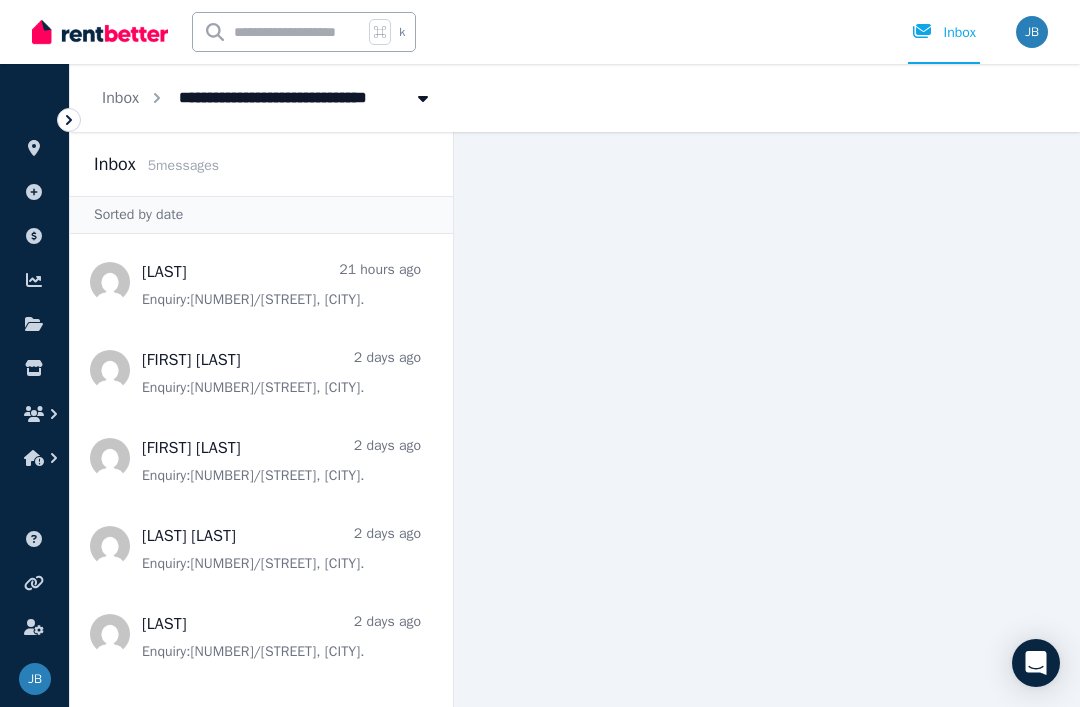 click at bounding box center (261, 546) 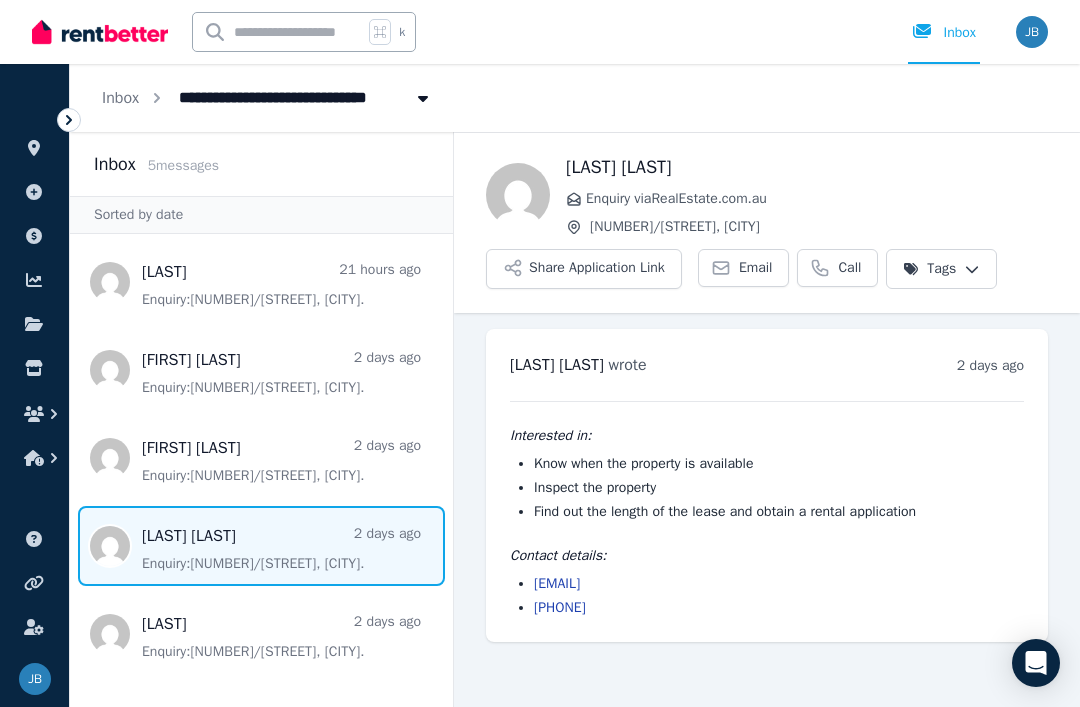 scroll, scrollTop: 64, scrollLeft: 0, axis: vertical 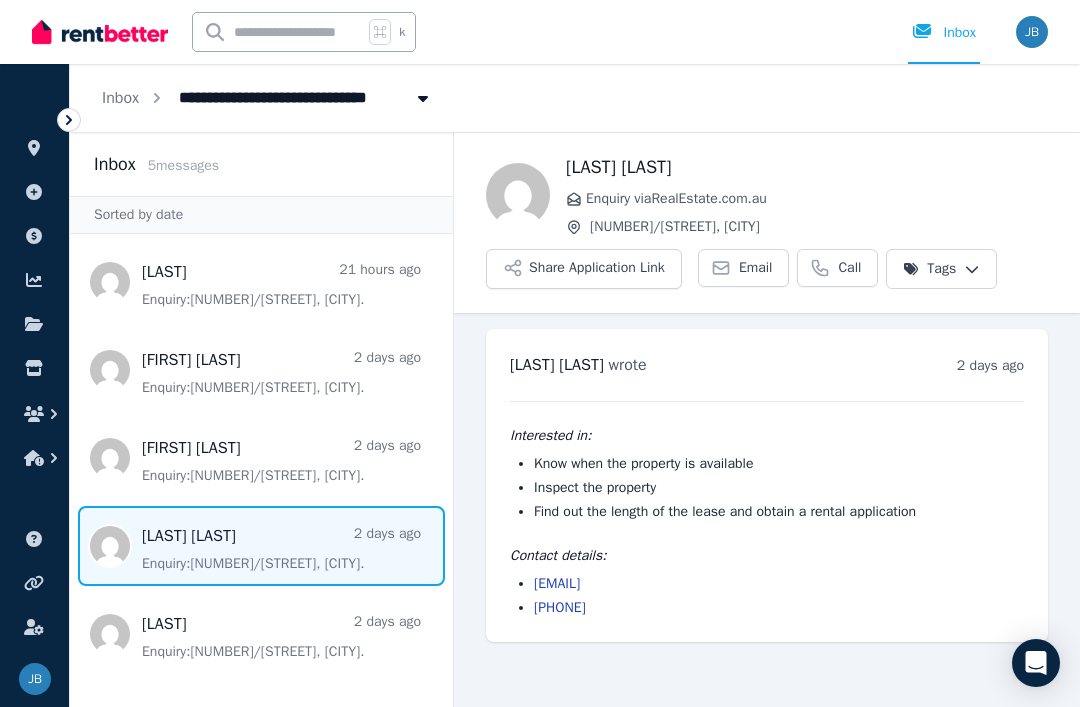 click on "Share Application Link" at bounding box center (584, 269) 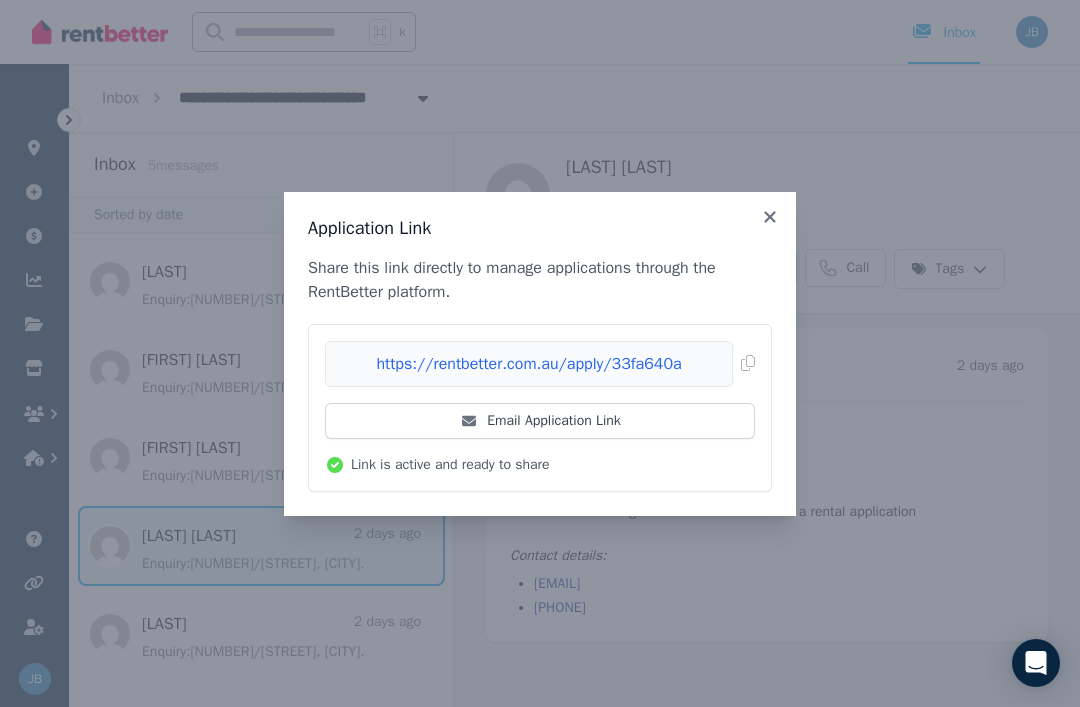 click on "Email Application Link" at bounding box center (540, 421) 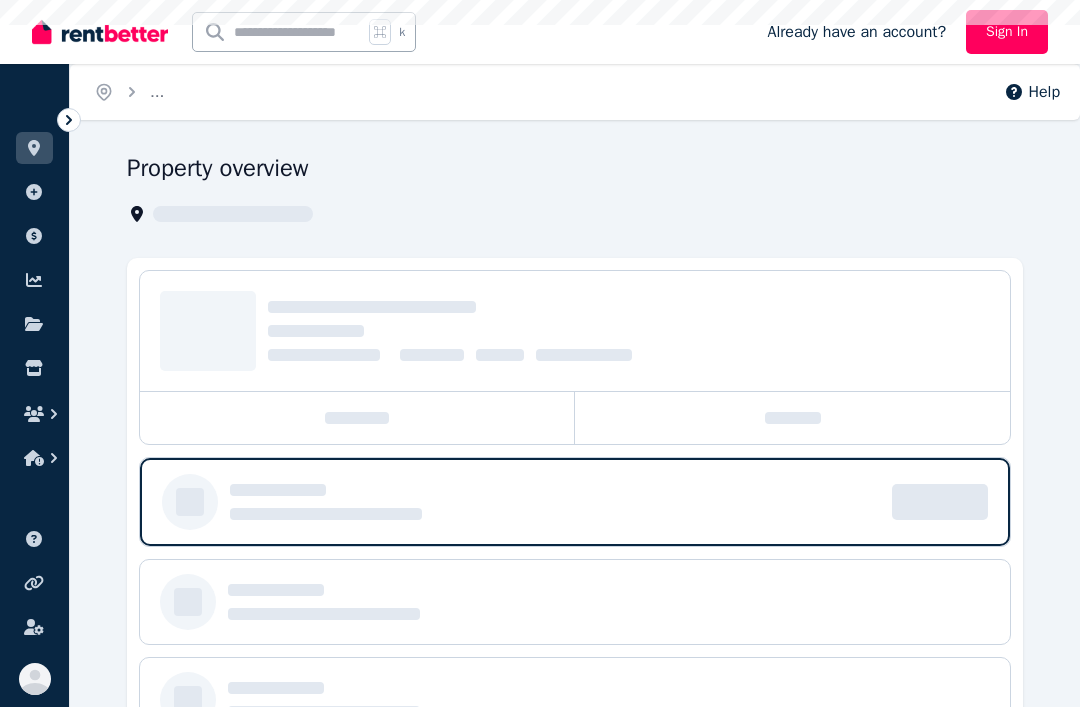 scroll, scrollTop: 0, scrollLeft: 0, axis: both 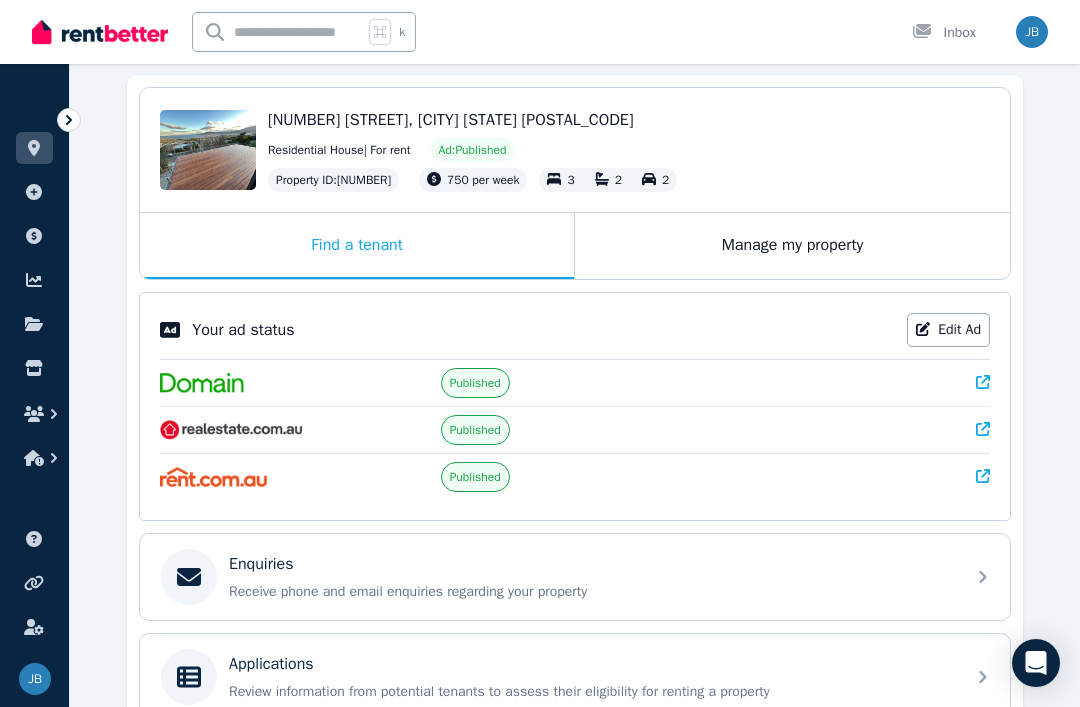 click on "Enquiries Receive phone and email enquiries regarding your property" at bounding box center (575, 577) 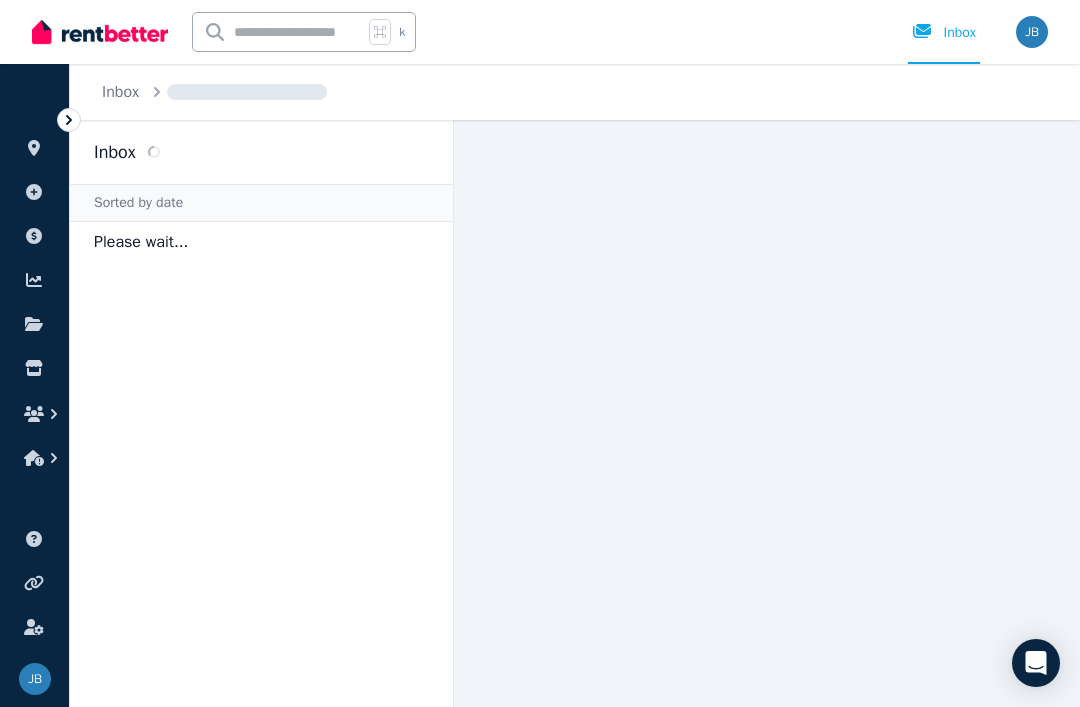 scroll, scrollTop: 0, scrollLeft: 0, axis: both 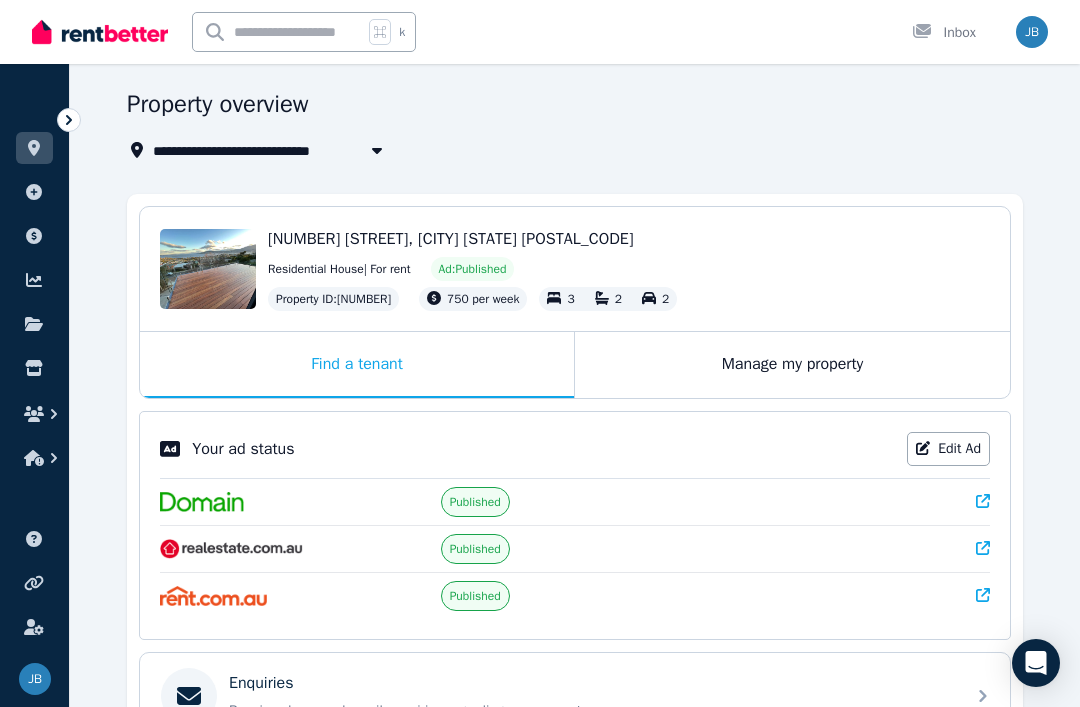click at bounding box center (202, 502) 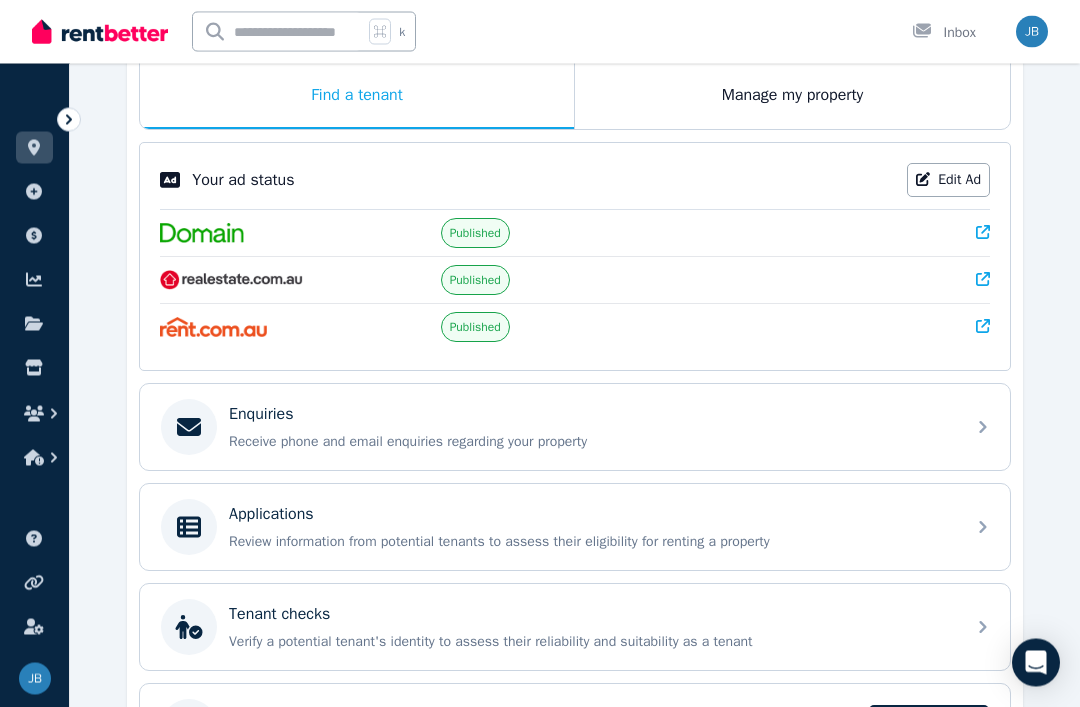 scroll, scrollTop: 333, scrollLeft: 0, axis: vertical 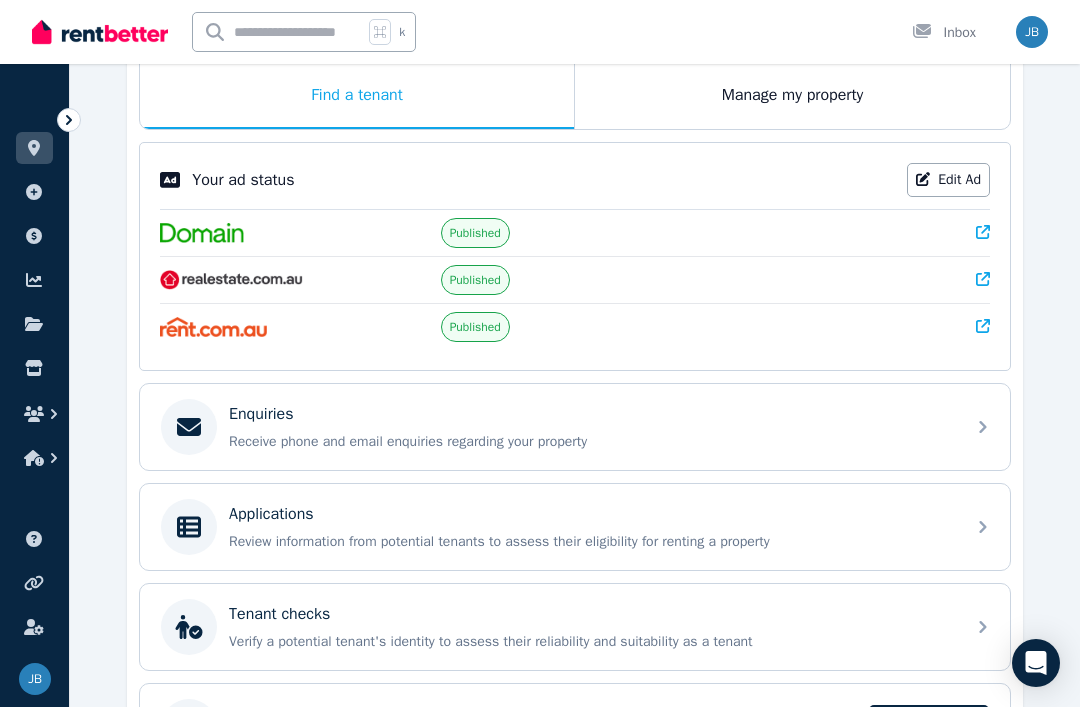click on "Review information from potential tenants to assess their eligibility for renting a property" at bounding box center (591, 542) 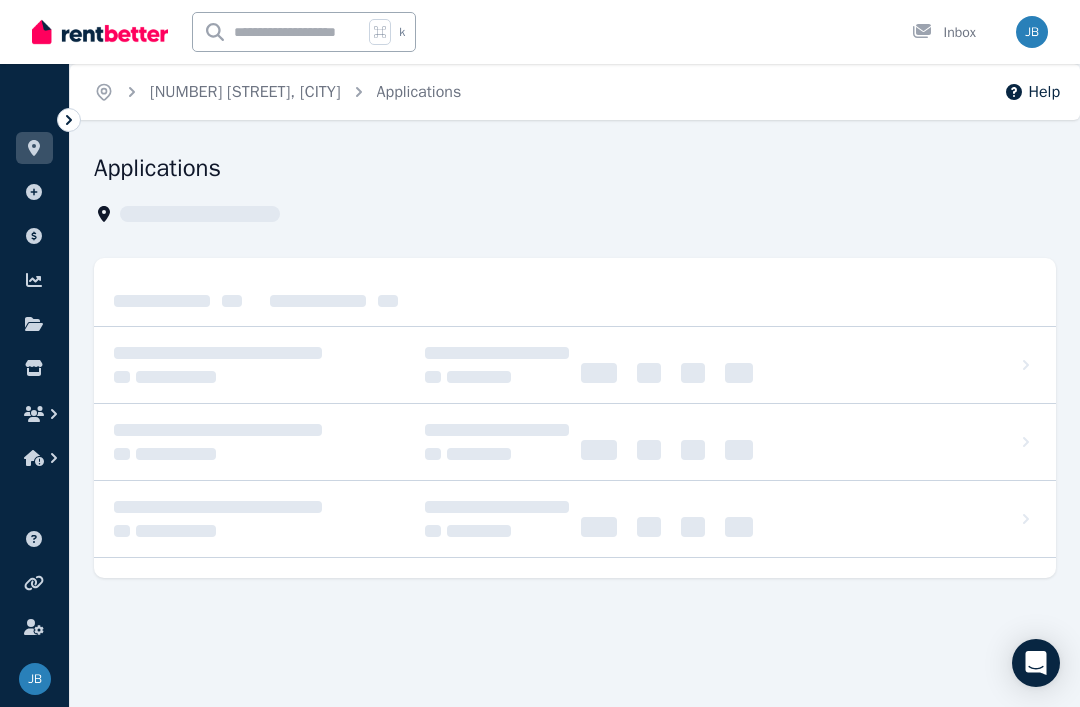 scroll, scrollTop: 0, scrollLeft: 0, axis: both 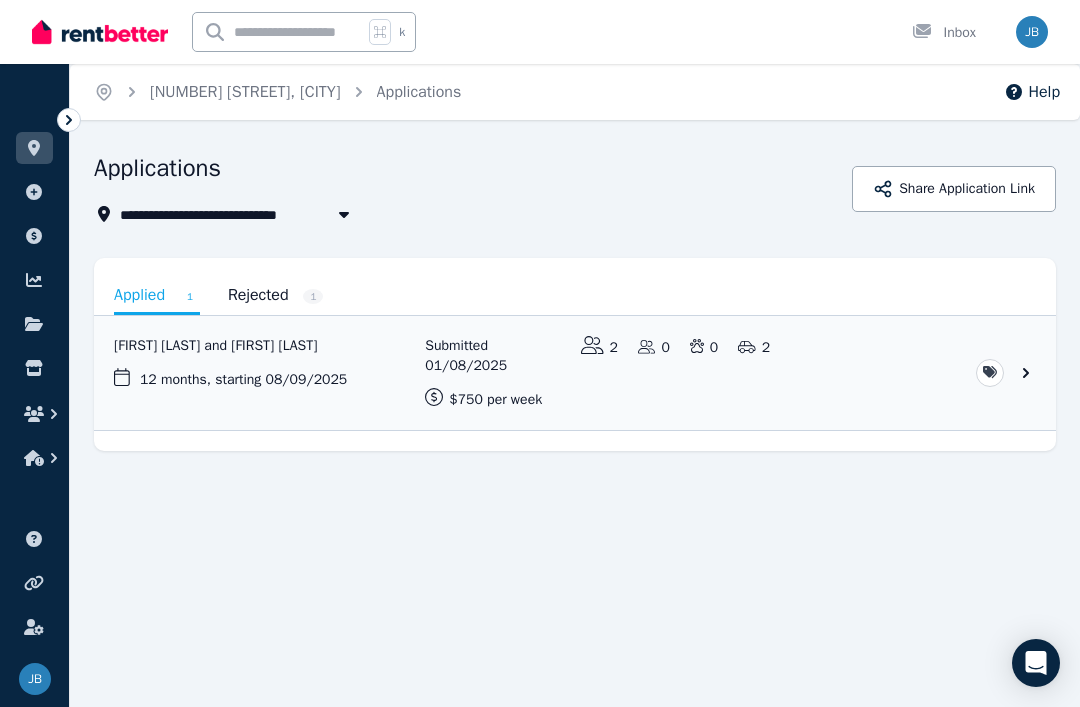 click on "Share Application Link" at bounding box center [954, 189] 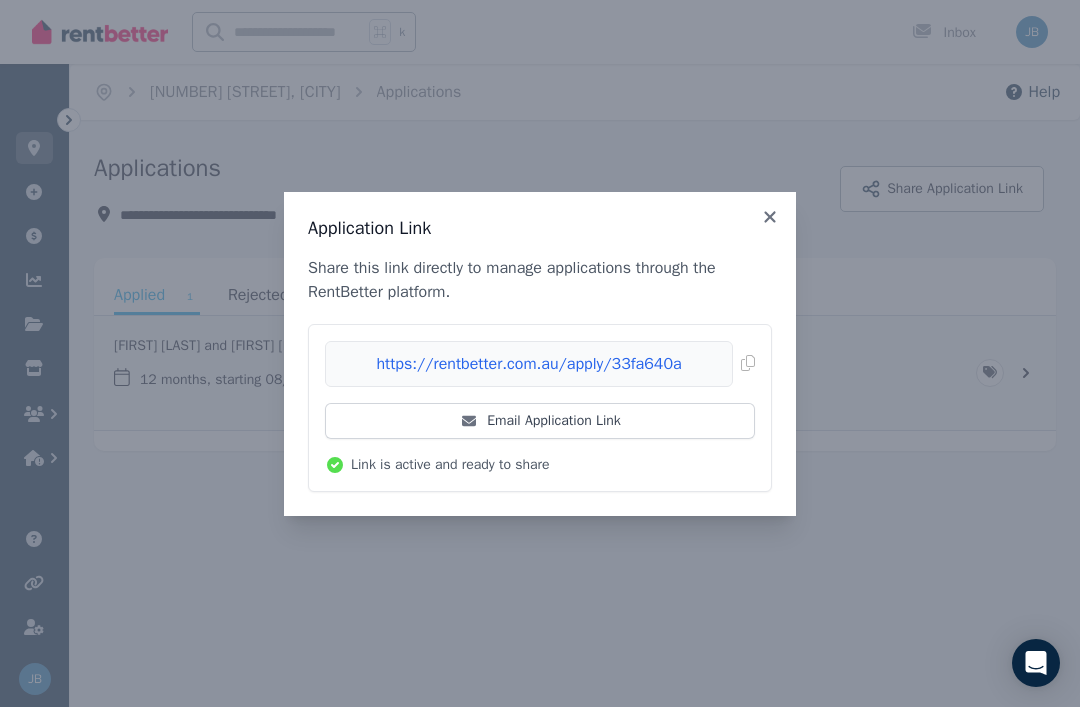 click on "Email Application Link" at bounding box center [540, 421] 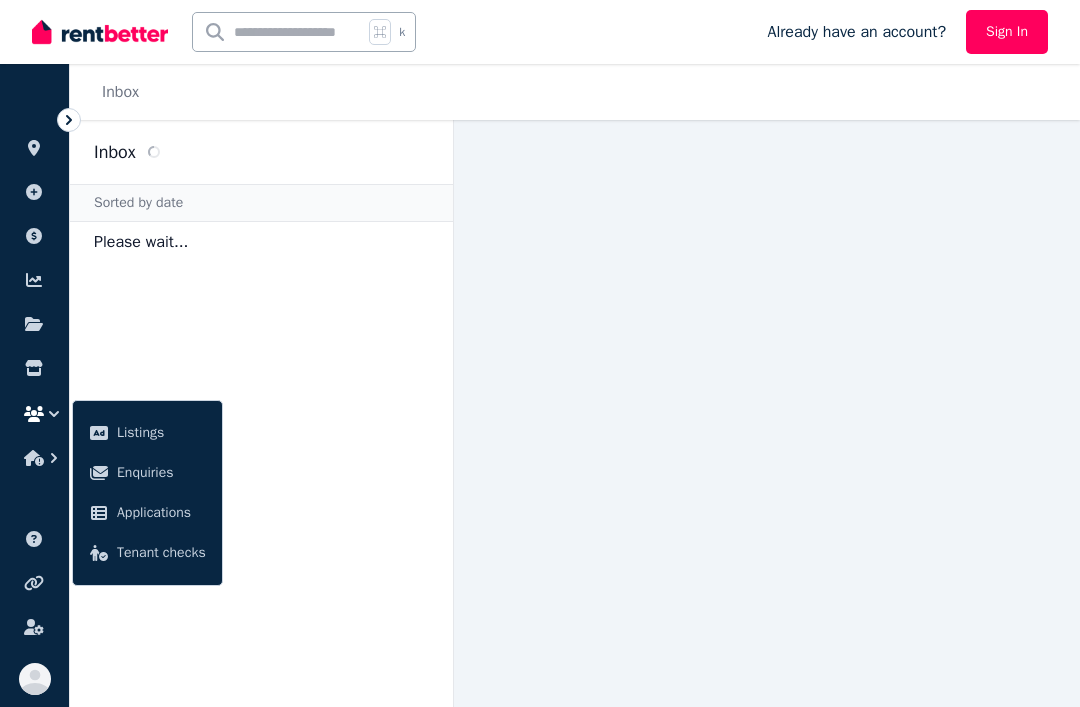 scroll, scrollTop: 0, scrollLeft: 0, axis: both 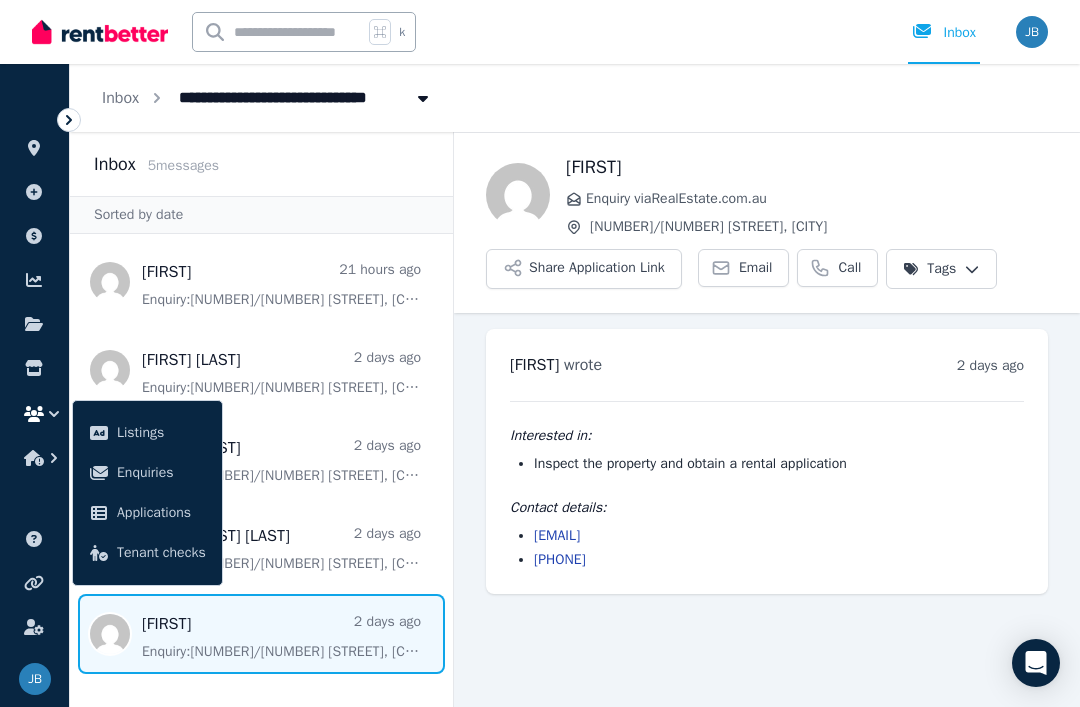 click on "Back [FIRST] Enquiry via  RealEstate.com.au [NUMBER]/[NUMBER] [STREET], [CITY] Share Application Link Email Call Tags [FIRST]   wrote 2 days ago [TIME] on [DAY], [DATE] [YEAR] Interested in: Inspect the property and obtain a rental application Contact details: [EMAIL] [PHONE]" at bounding box center (767, 419) 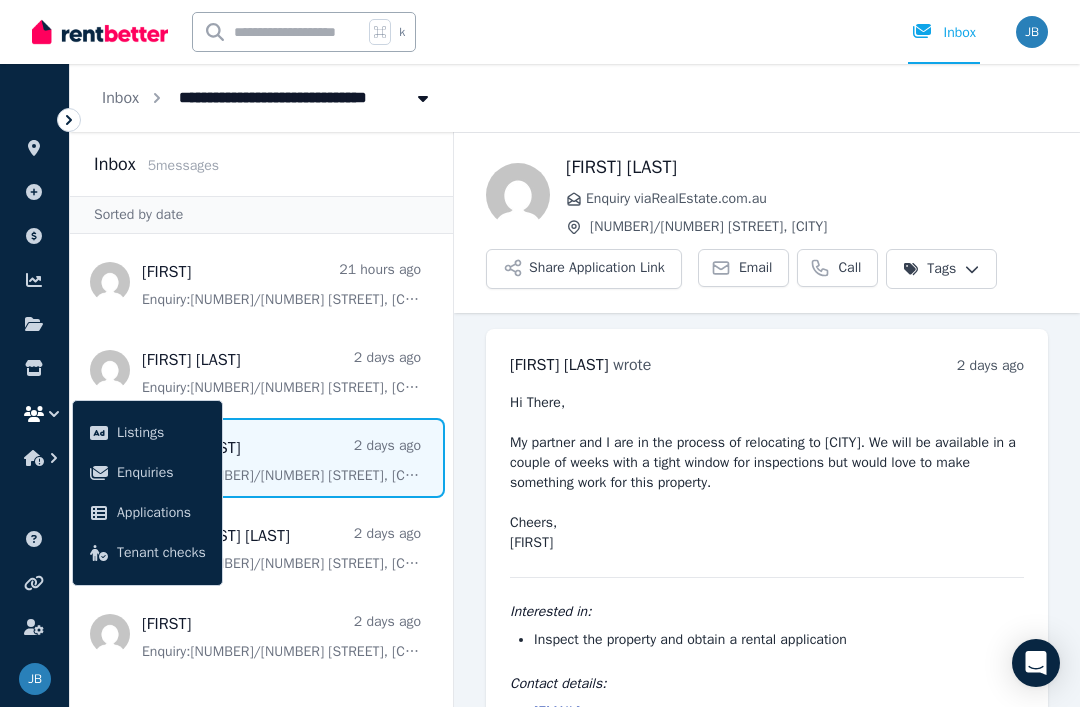scroll, scrollTop: 64, scrollLeft: 0, axis: vertical 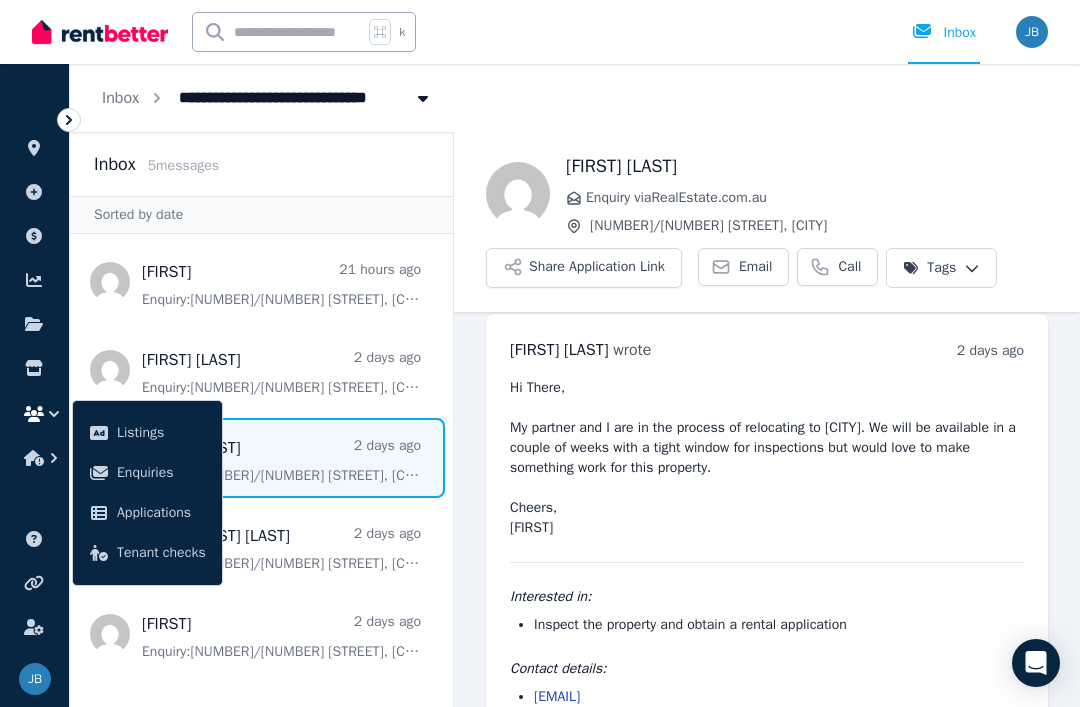 click on "Share Application Link" at bounding box center (584, 268) 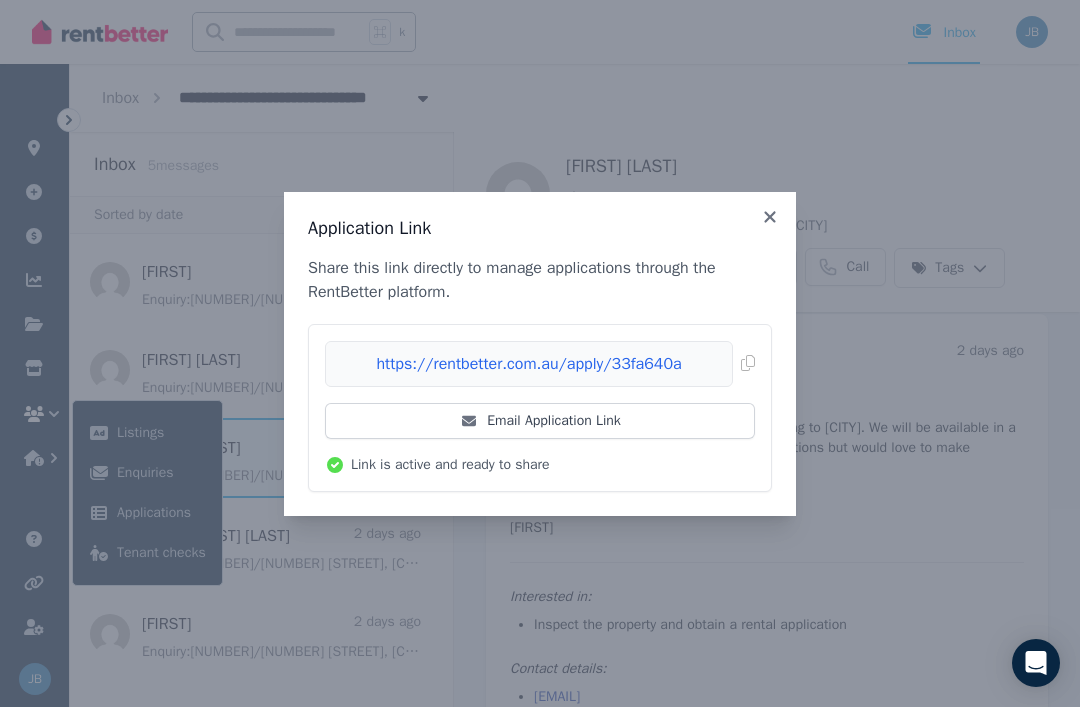 click on "Email Application Link" at bounding box center (540, 421) 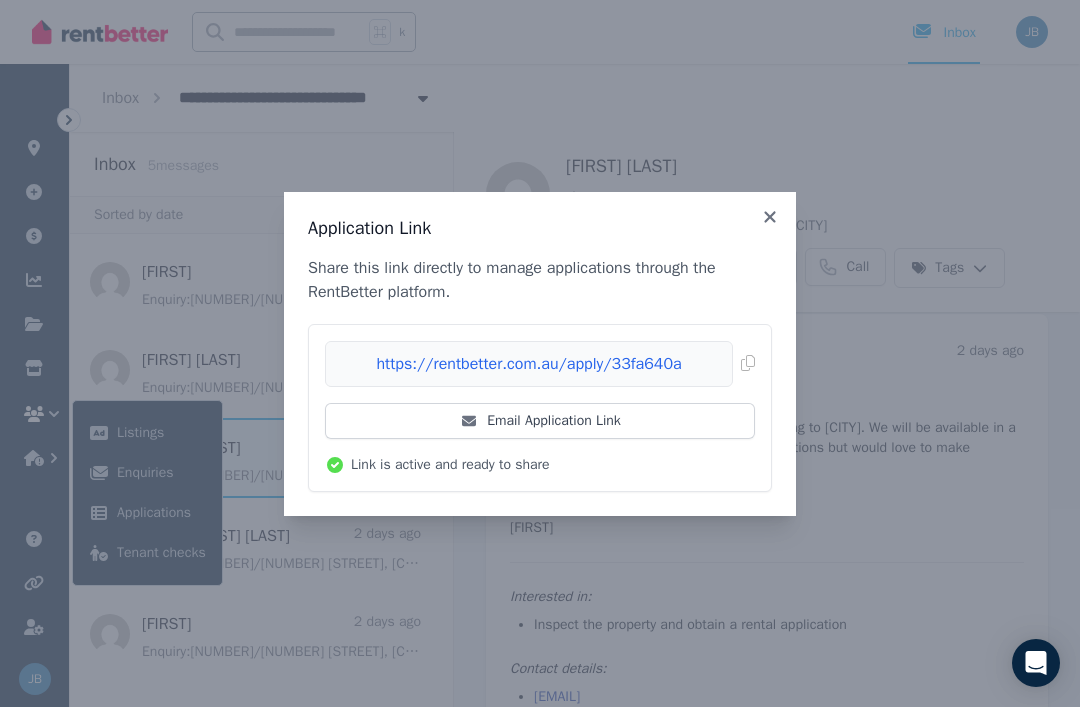 scroll, scrollTop: 0, scrollLeft: 0, axis: both 